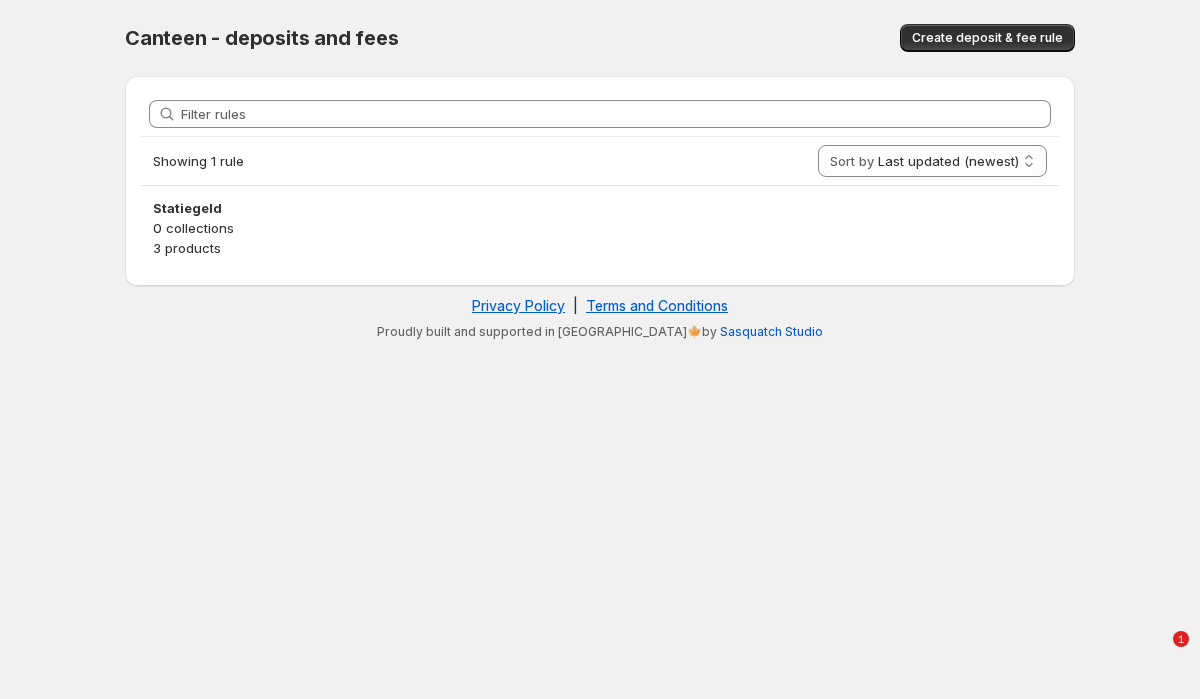 scroll, scrollTop: 0, scrollLeft: 0, axis: both 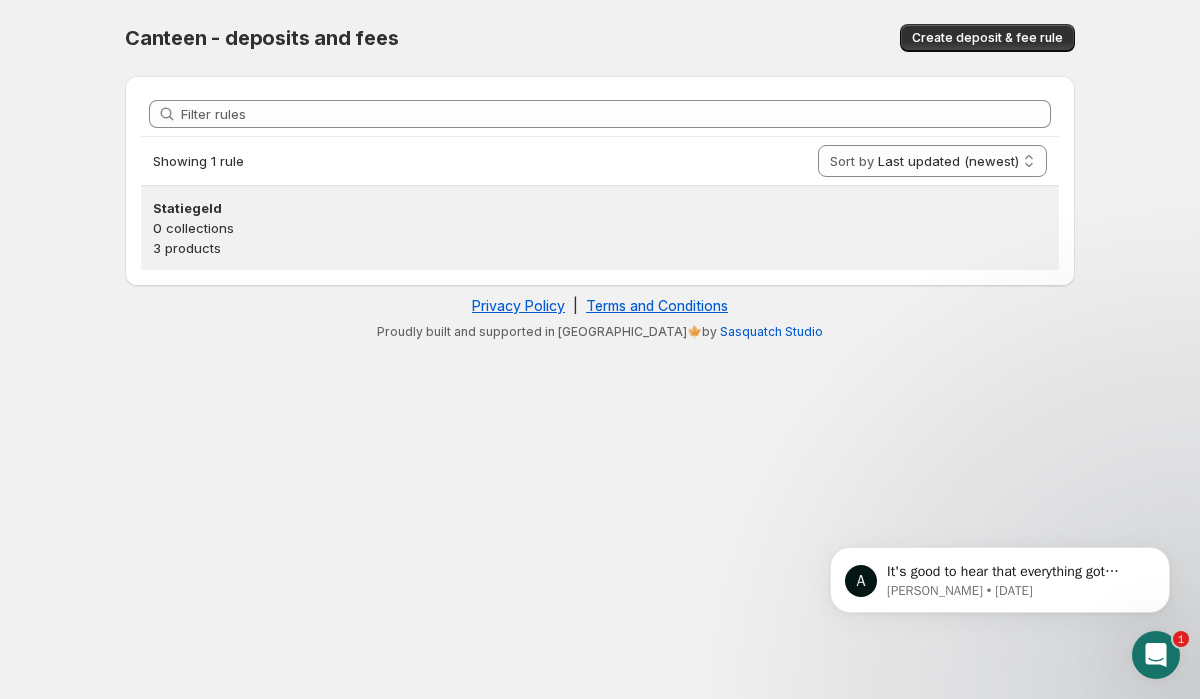 click on "3   products" at bounding box center (600, 248) 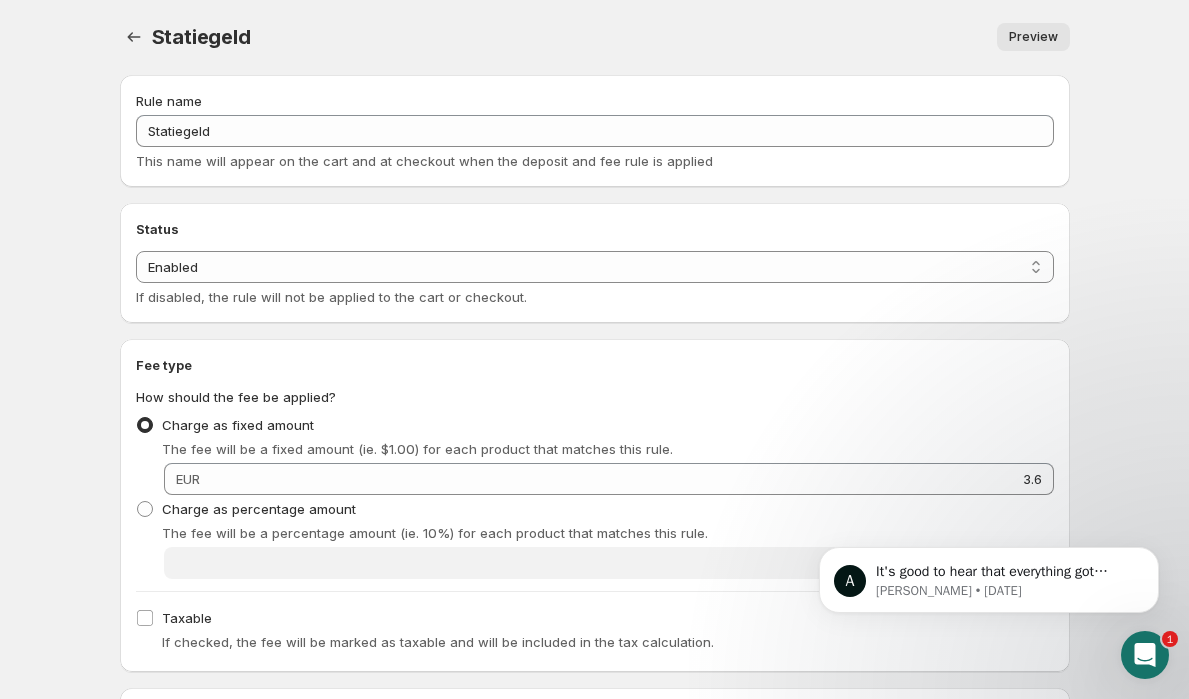 scroll, scrollTop: 0, scrollLeft: 0, axis: both 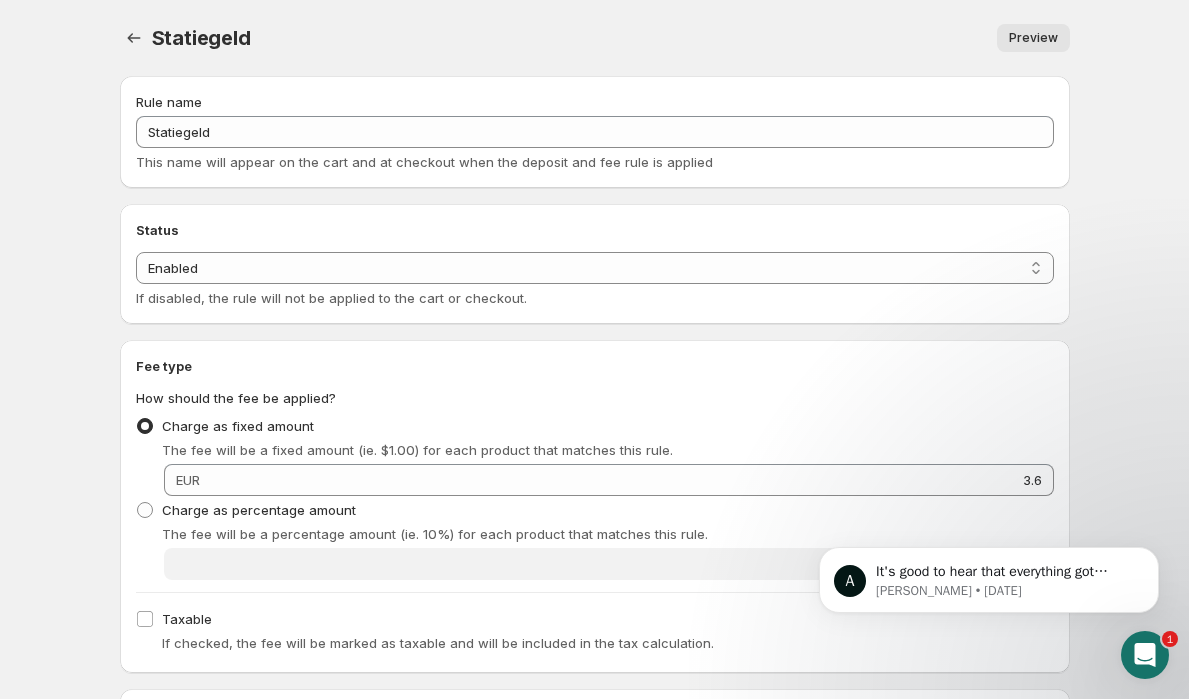 click on "Statiegeld. This page is ready Statiegeld Preview More actions Preview" at bounding box center [595, 38] 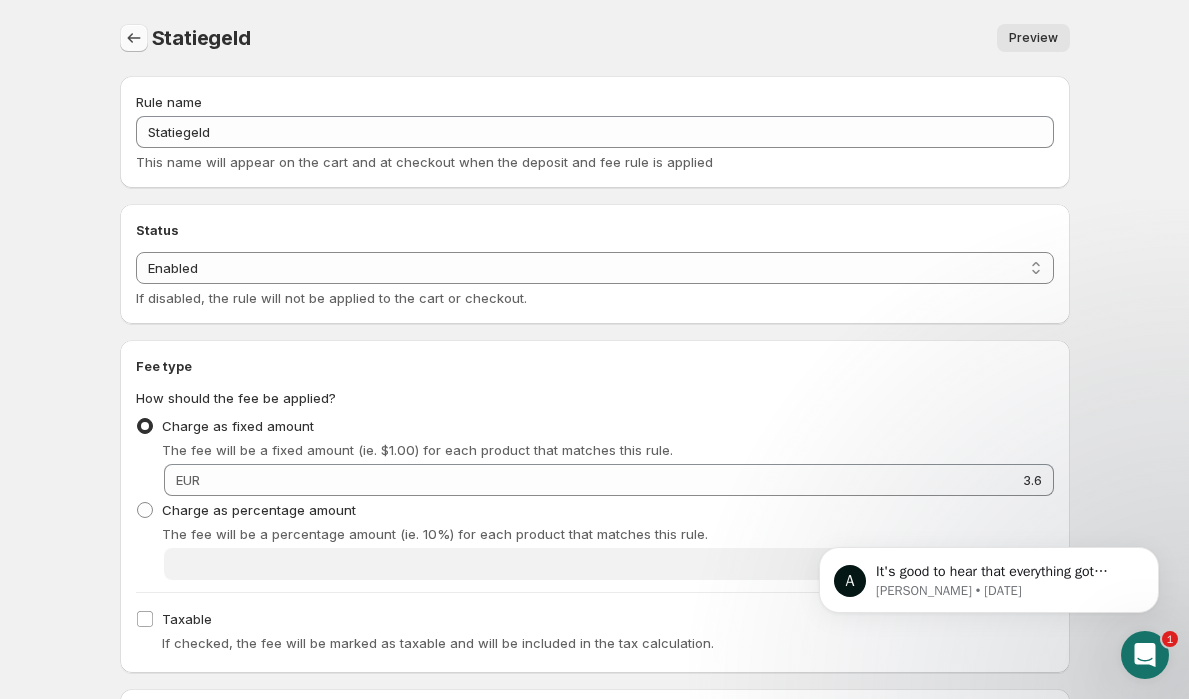 click 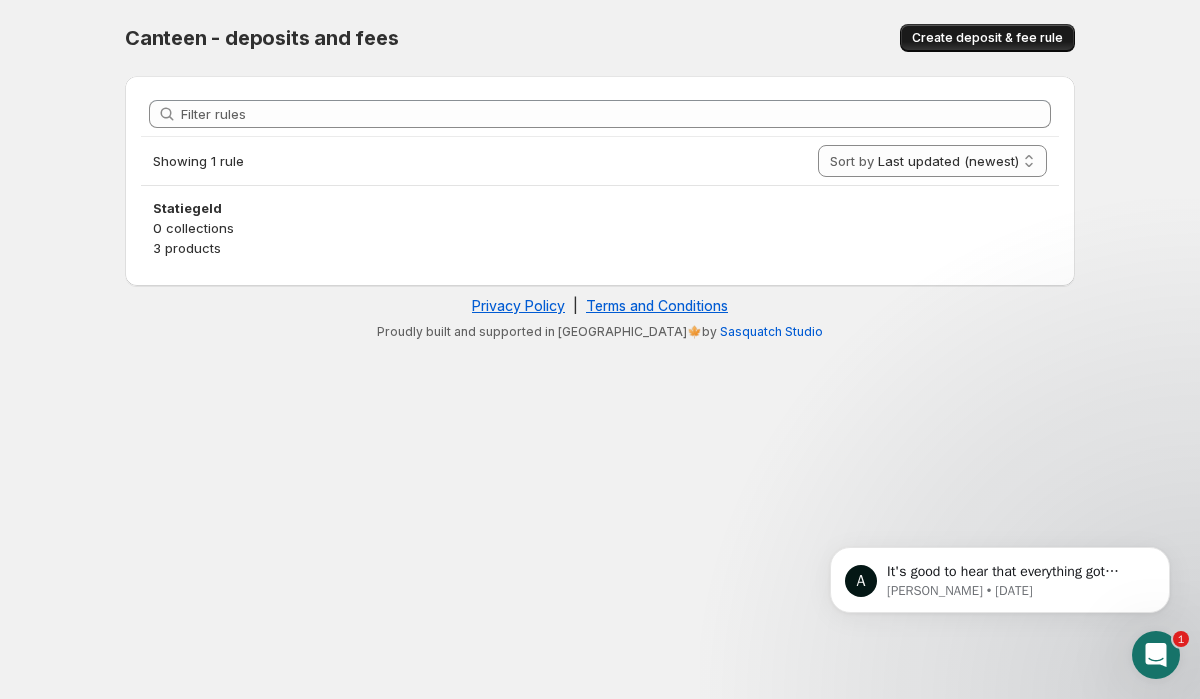 click on "Create deposit & fee rule" at bounding box center (987, 38) 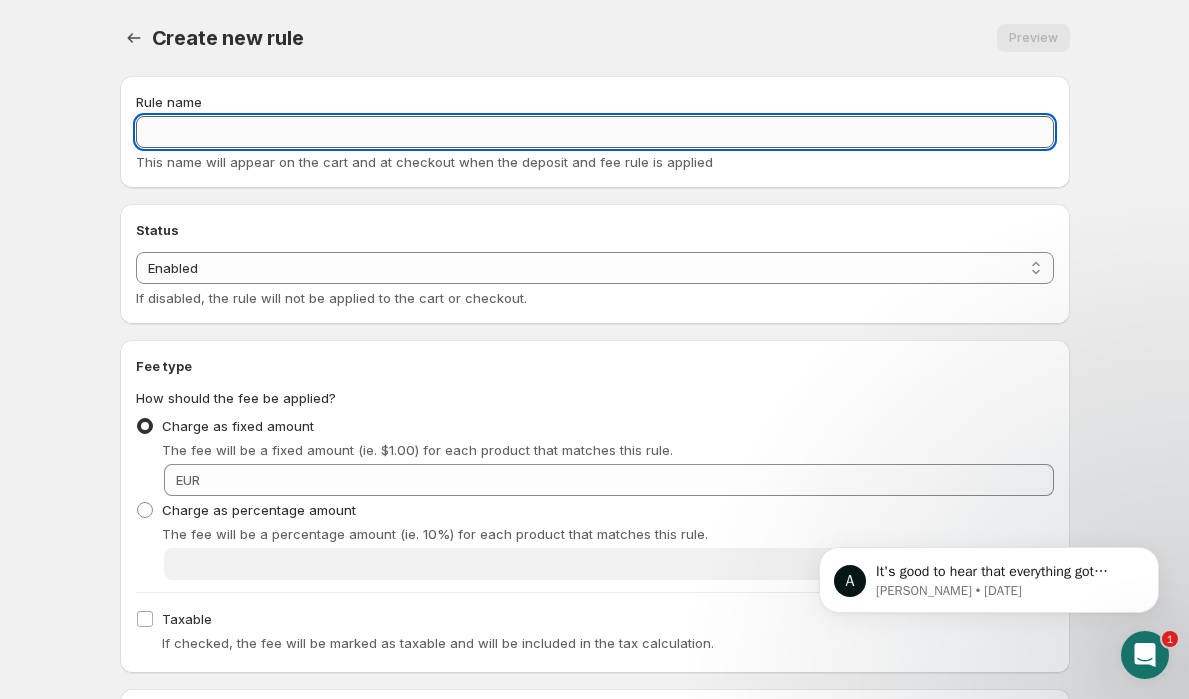 click on "Rule name" at bounding box center (595, 132) 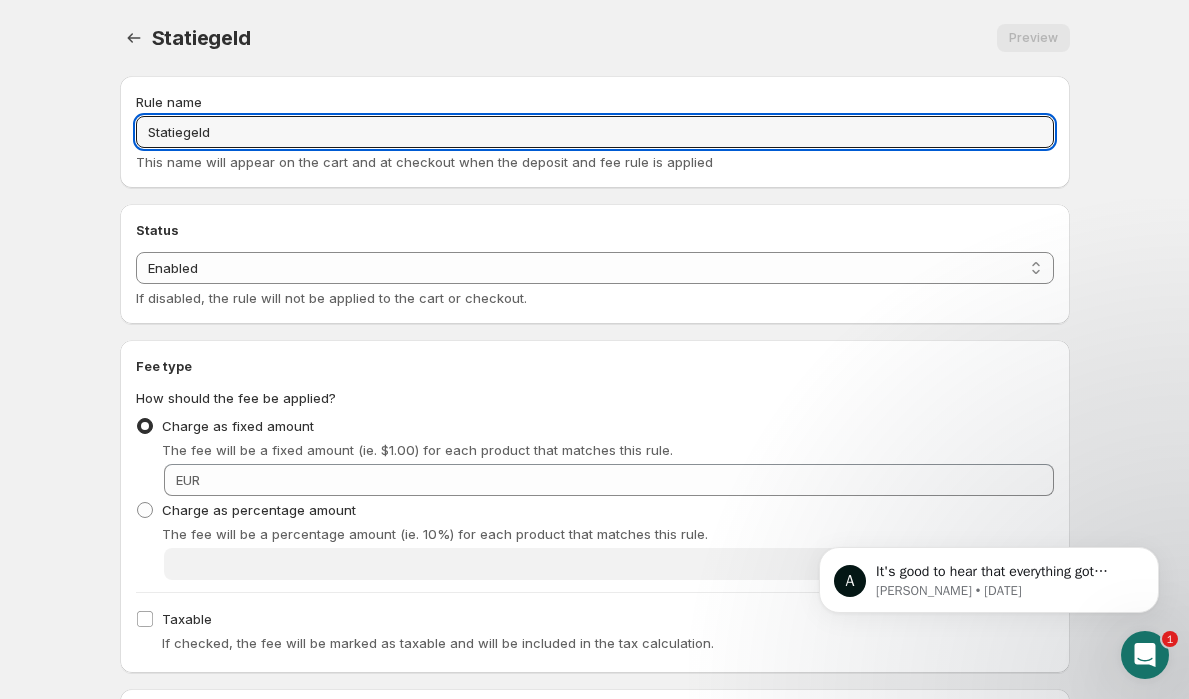 click on "Home Help Statiegeld. This page is ready Statiegeld Preview More actions Preview Rule name Statiegeld This name will appear on the cart and at checkout when the deposit and fee rule is applied Status Status Enabled Disabled Enabled If disabled, the rule will not be applied to the cart or checkout. Fee type How should the fee be applied? Charge as fixed amount The fee will be a fixed amount (ie. $1.00) for each product that matches this rule. Fixed amount EUR Charge as percentage amount The fee will be a percentage amount (ie. 10%) for each product that matches this rule. Percentage amount % Taxable If checked, the fee will be marked as taxable and will be included in the tax calculation. Products Select the products that this rule will apply to. 0  products selected Select Products Clear Collections Select the collections that this rule will apply to. 0  collections selected Select Collections Clear Collections Rule type Type of rule Per product, per quantity One time per product One time per cart Save |   1" at bounding box center (594, 349) 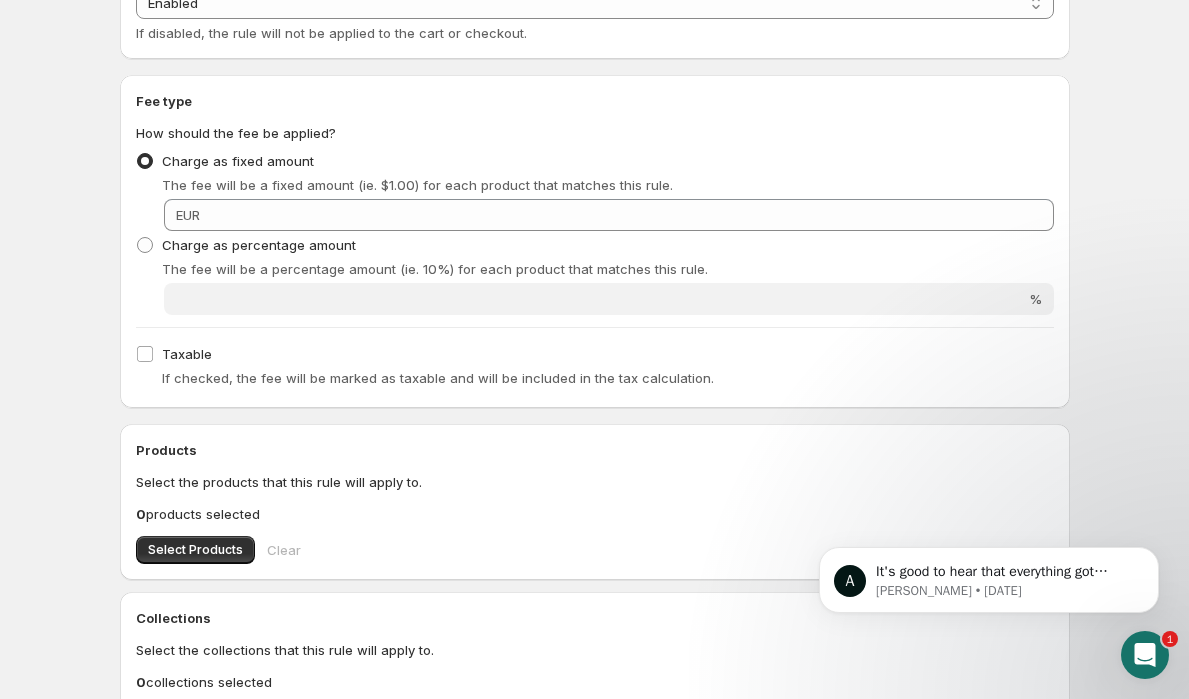 scroll, scrollTop: 0, scrollLeft: 0, axis: both 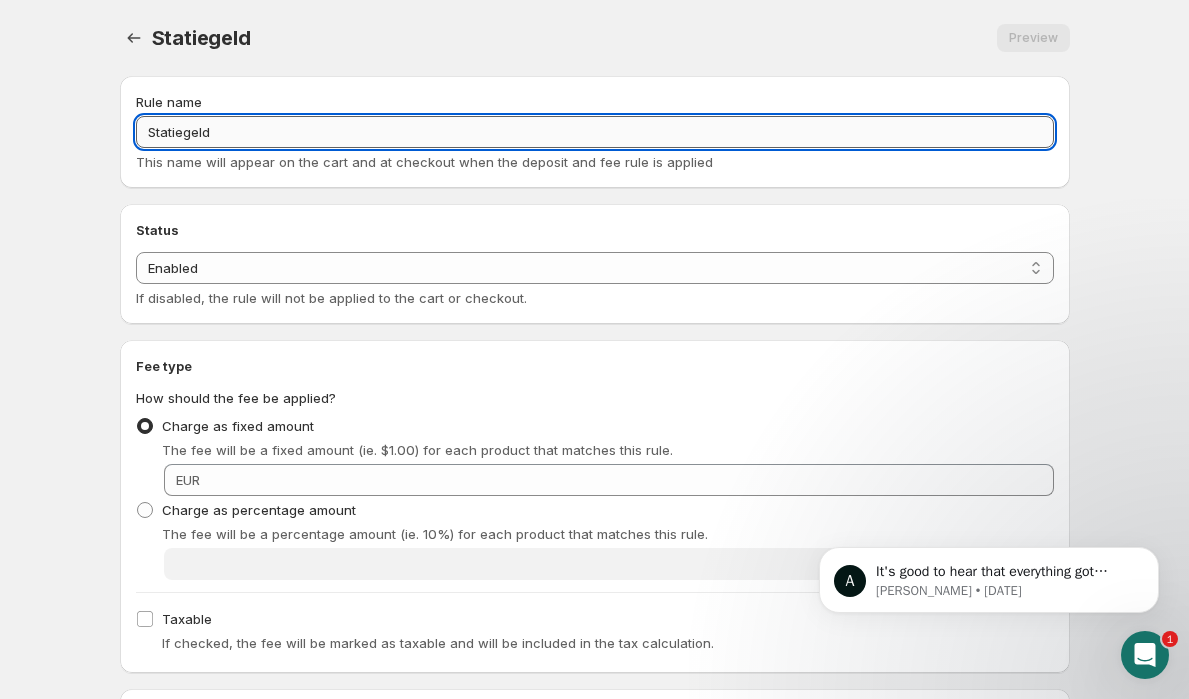 click on "Statiegeld" at bounding box center (595, 132) 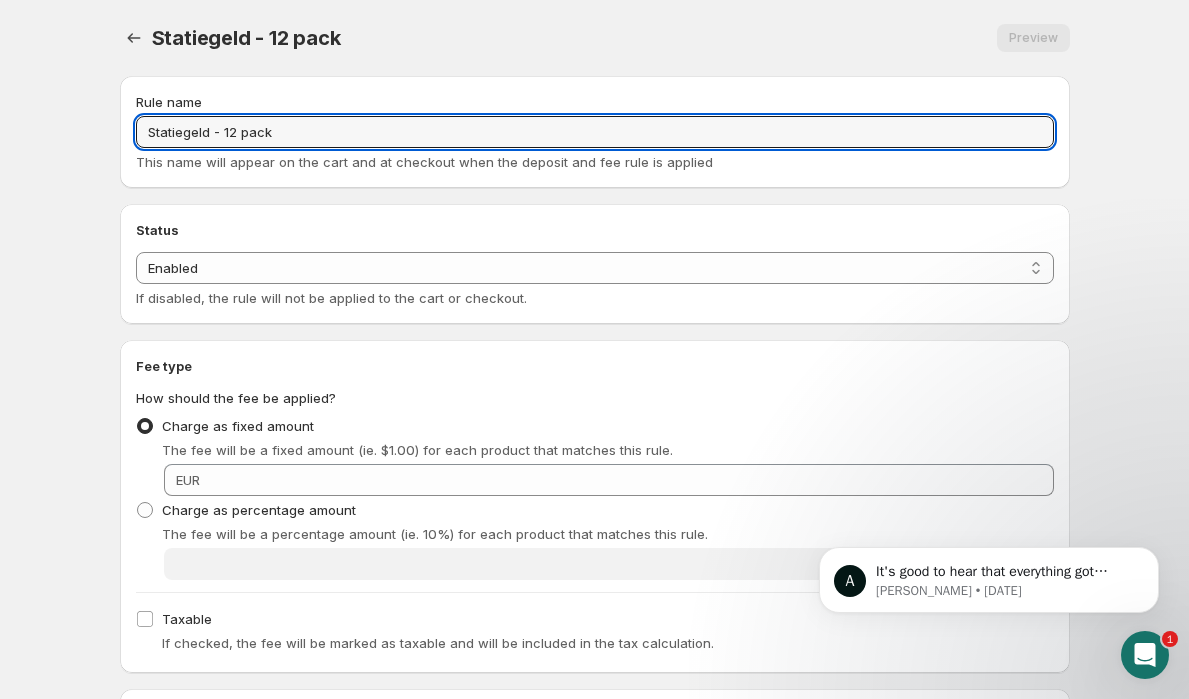 type on "Statiegeld - 12 pack" 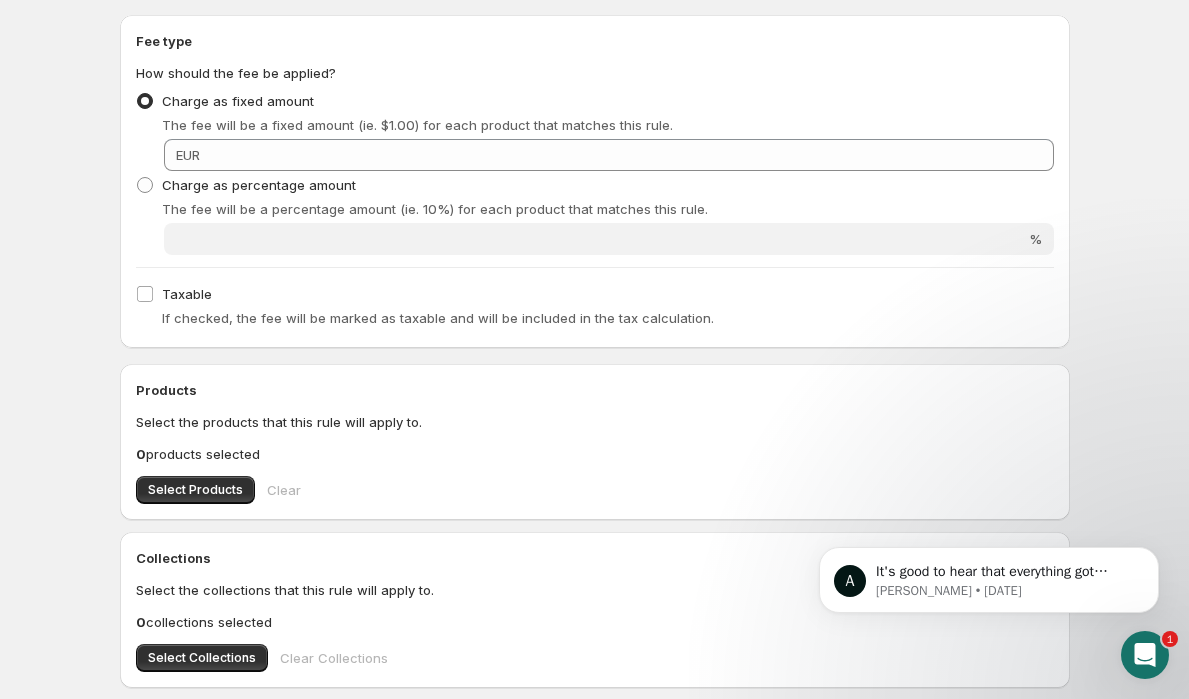 scroll, scrollTop: 322, scrollLeft: 0, axis: vertical 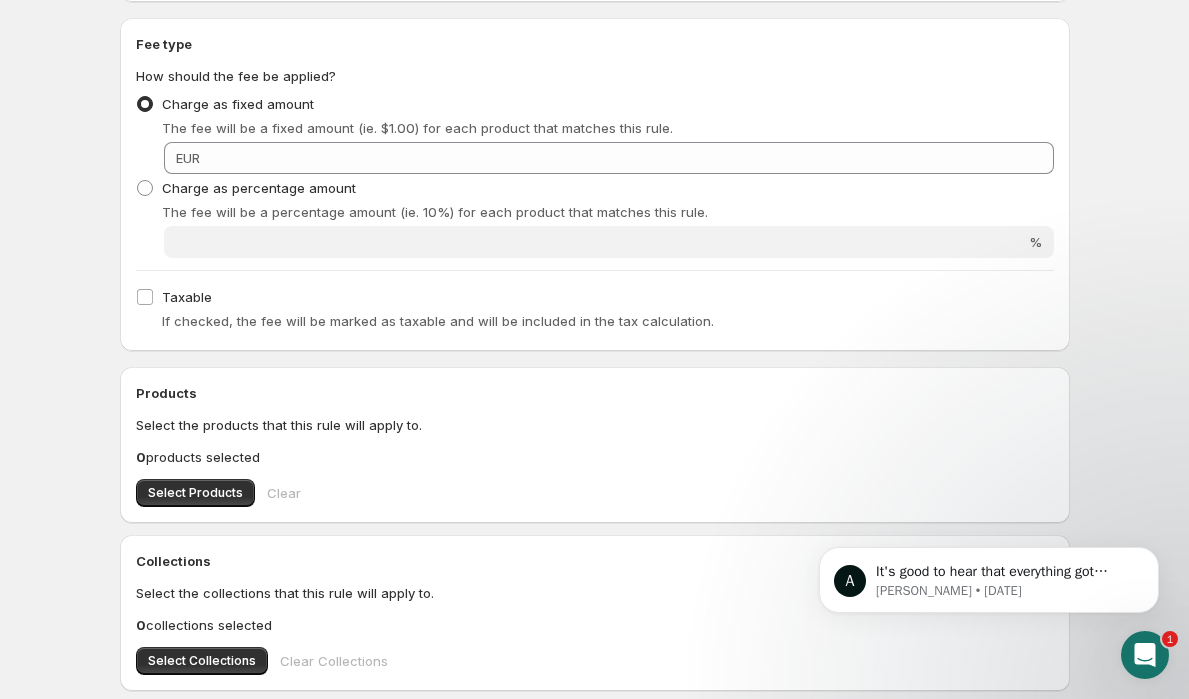 click on "EUR" at bounding box center (609, 158) 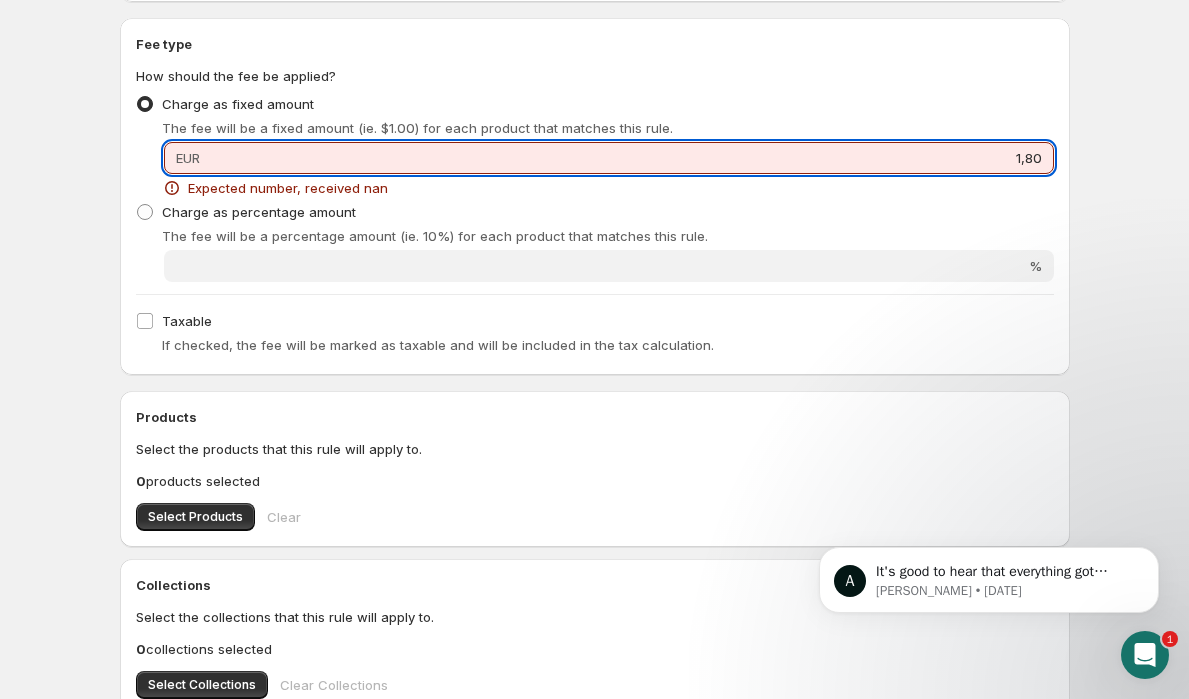 click on "EUR 1,80" at bounding box center (609, 158) 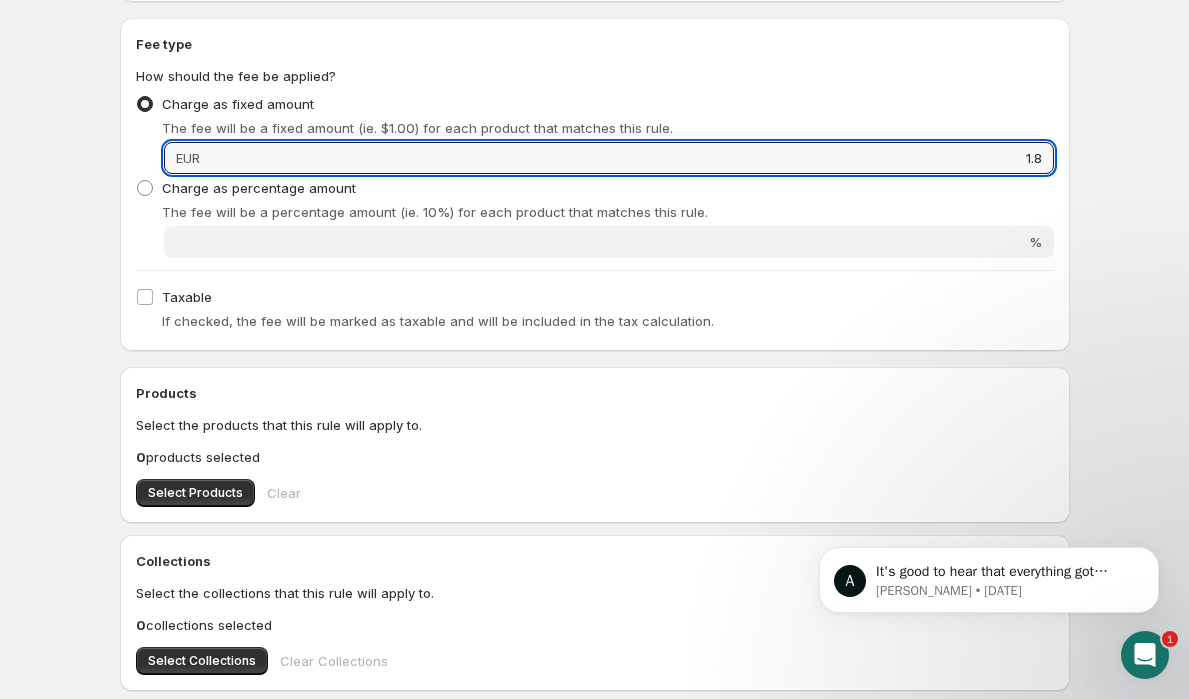 type on "1.8" 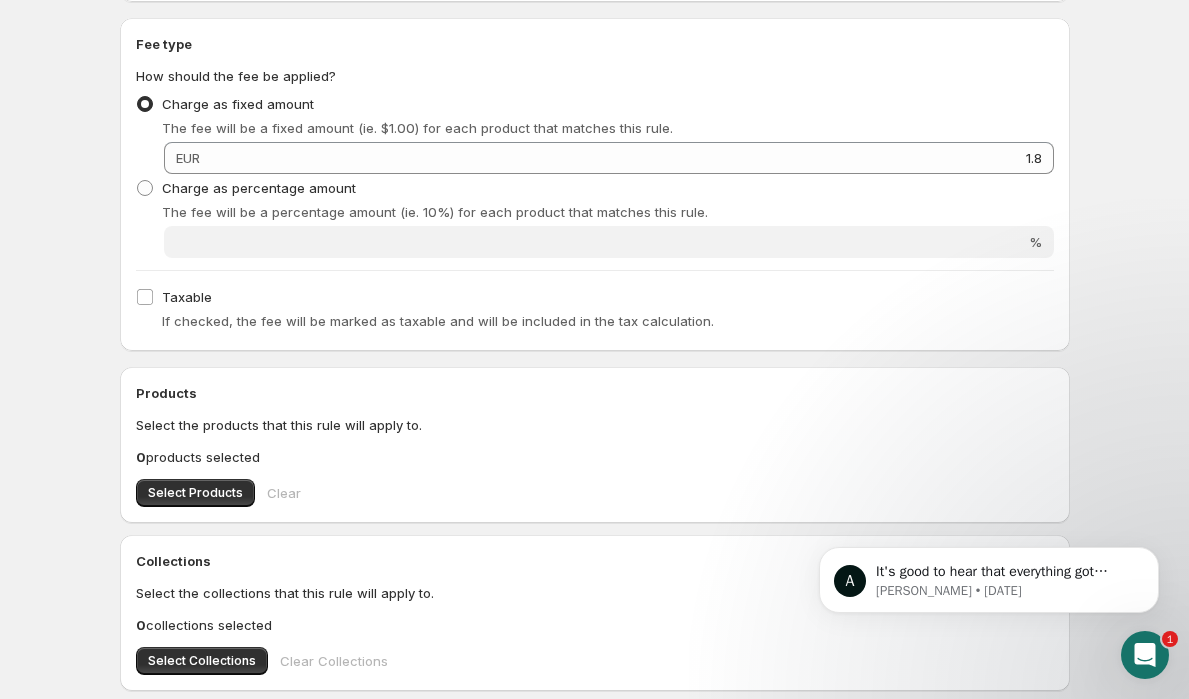 click on "Home Help Statiegeld - 12 pack. This page is ready Statiegeld - 12 pack Preview More actions Preview Rule name Statiegeld - 12 pack This name will appear on the cart and at checkout when the deposit and fee rule is applied Status Status Enabled Disabled Enabled If disabled, the rule will not be applied to the cart or checkout. Fee type How should the fee be applied? Charge as fixed amount The fee will be a fixed amount (ie. $1.00) for each product that matches this rule. Fixed amount EUR 1.8 Charge as percentage amount The fee will be a percentage amount (ie. 10%) for each product that matches this rule. Percentage amount % Taxable If checked, the fee will be marked as taxable and will be included in the tax calculation. Products Select the products that this rule will apply to. 0  products selected Select Products Clear Collections Select the collections that this rule will apply to. 0  collections selected Select Collections Clear Collections Rule type Type of rule Per product, per quantity Save |   1" at bounding box center [594, 27] 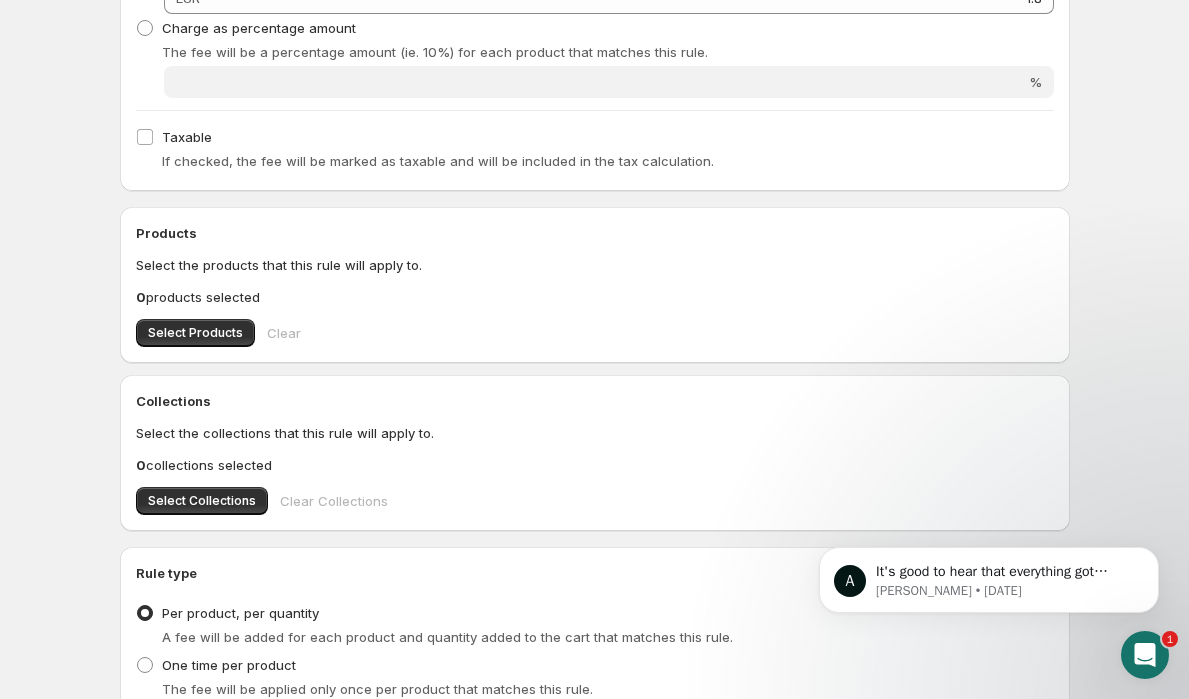scroll, scrollTop: 488, scrollLeft: 0, axis: vertical 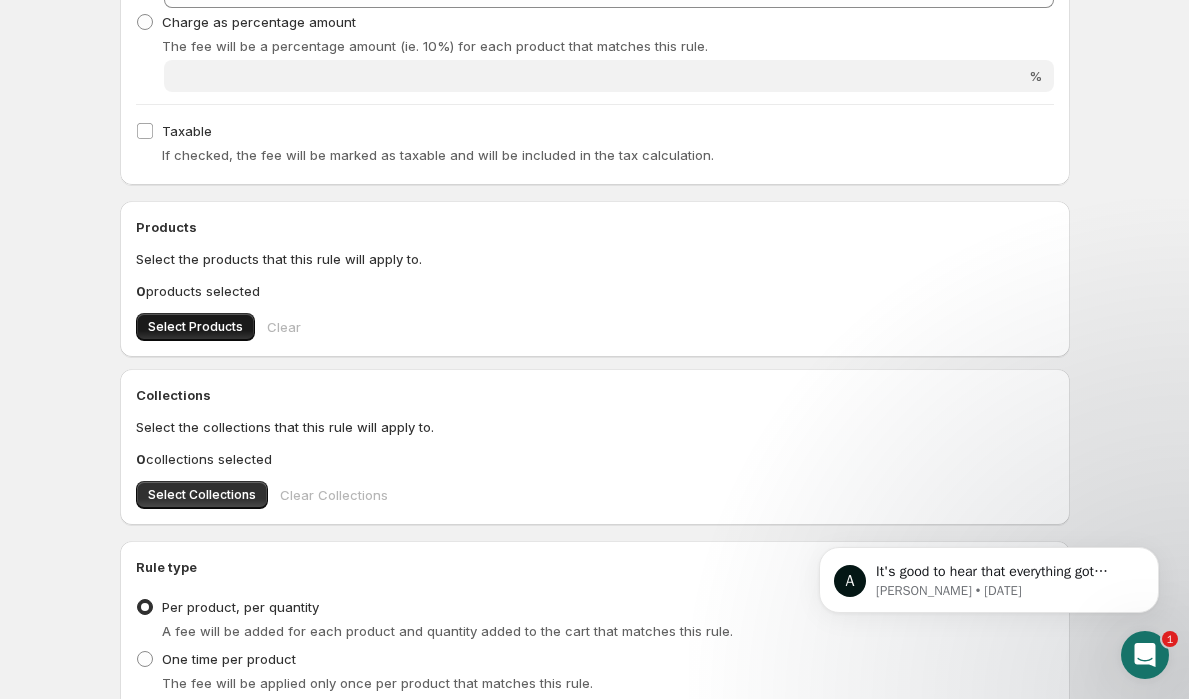 click on "Select Products" at bounding box center [195, 327] 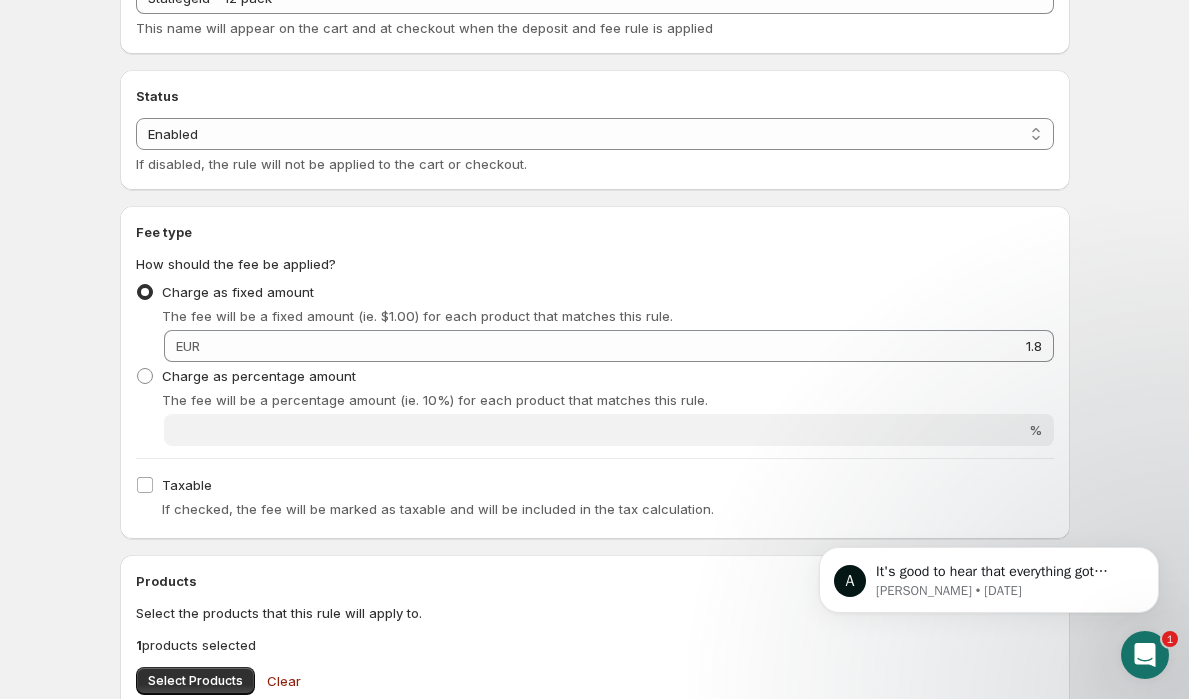 scroll, scrollTop: 0, scrollLeft: 0, axis: both 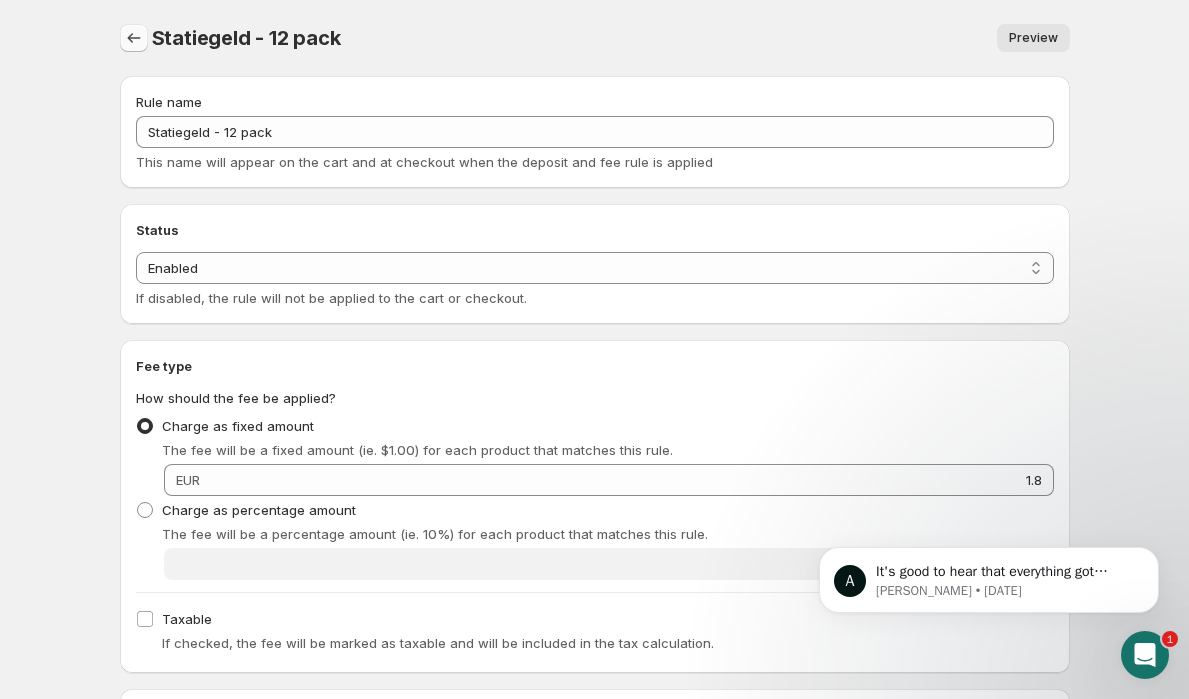 click 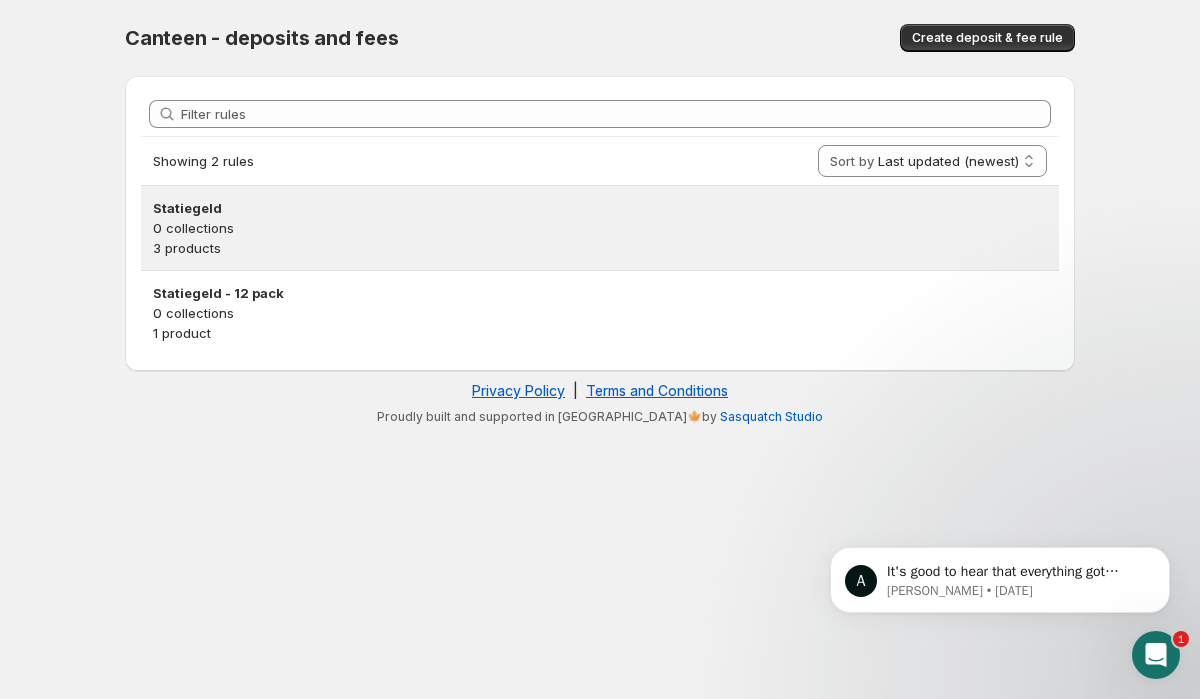 click on "0   collections" at bounding box center (600, 228) 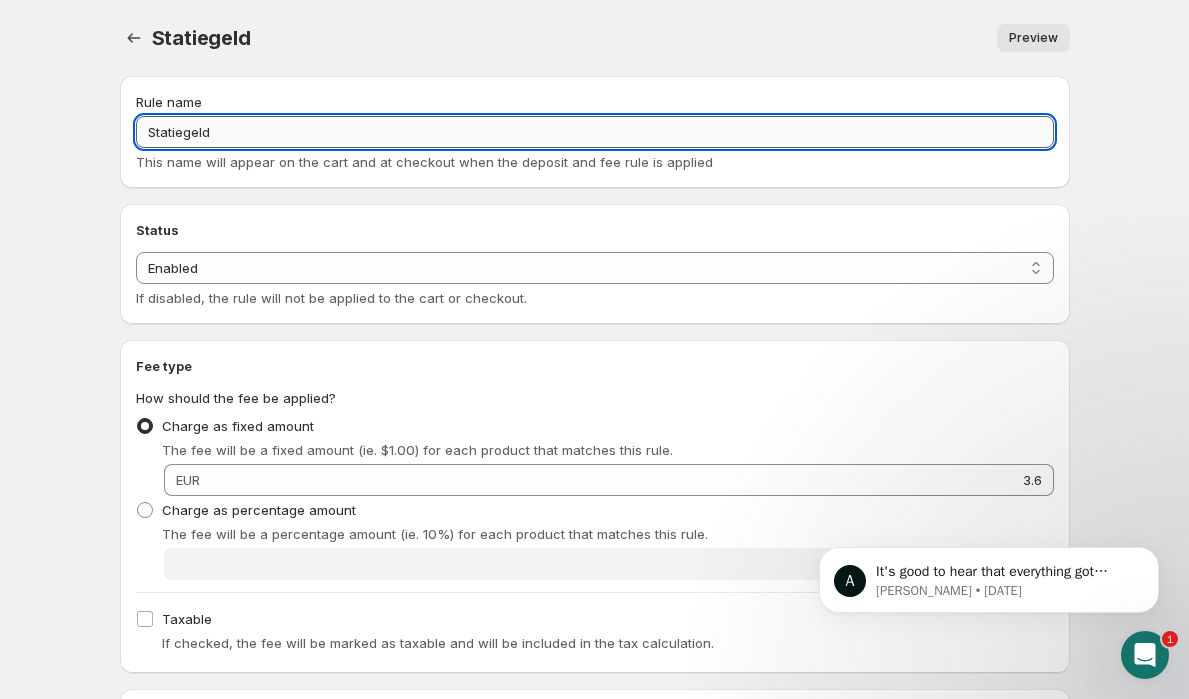 click on "Statiegeld" at bounding box center (595, 132) 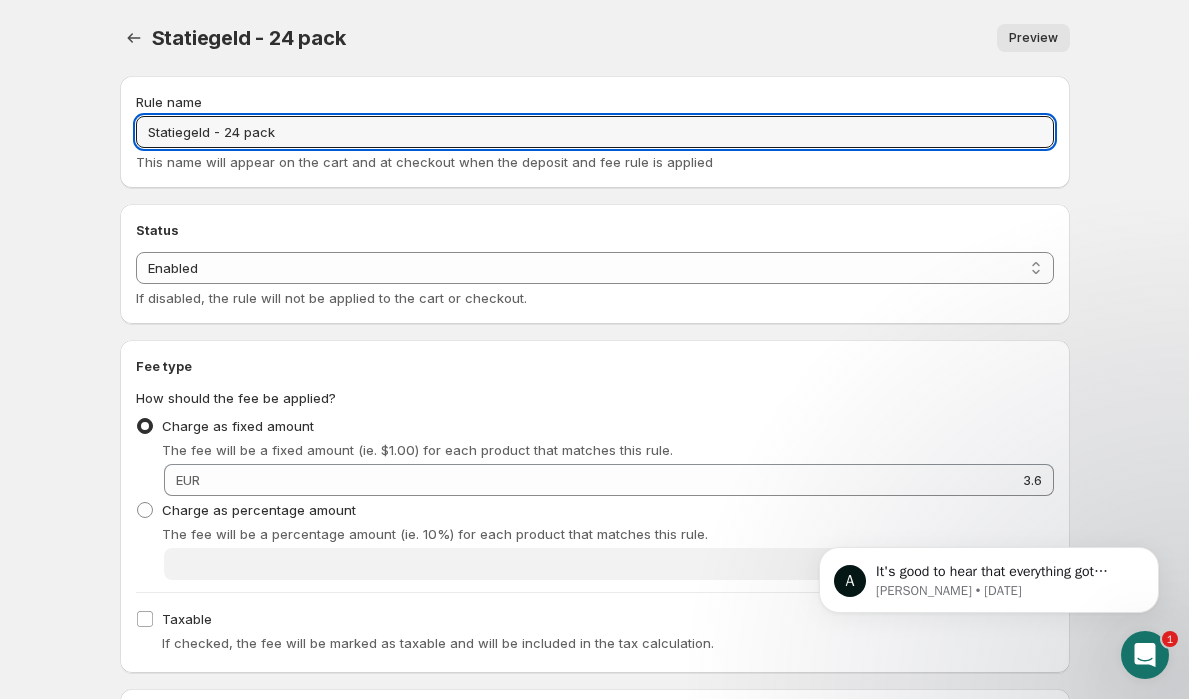 type on "Statiegeld - 24 pack" 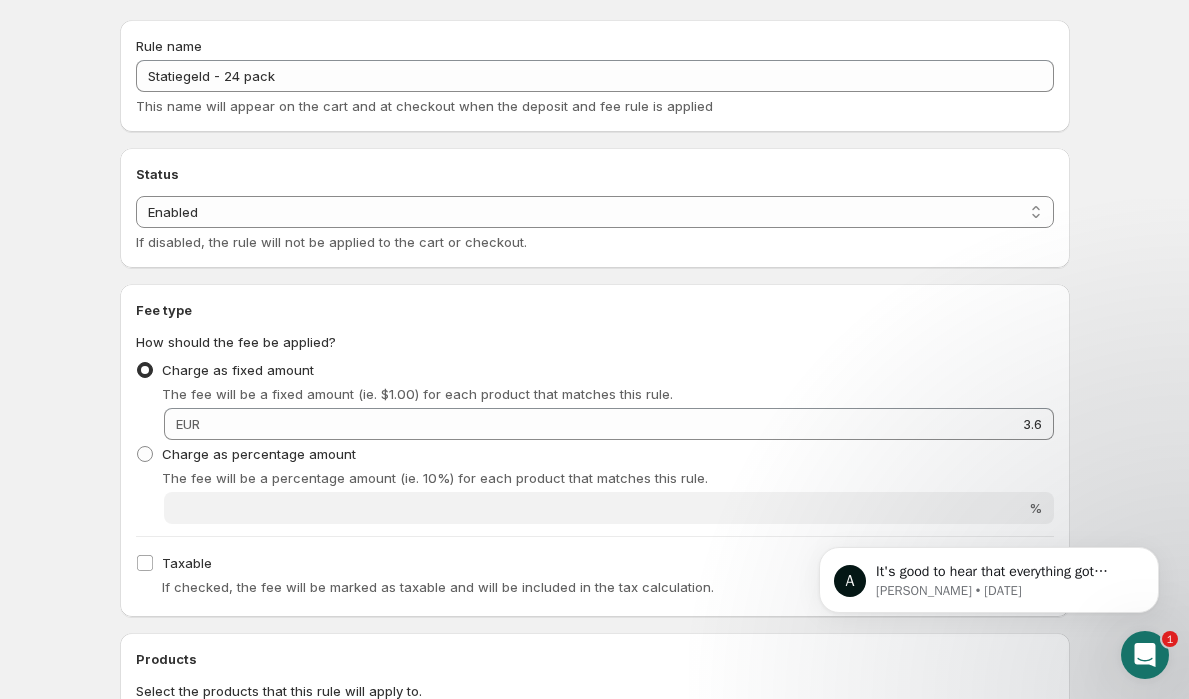 scroll, scrollTop: 0, scrollLeft: 0, axis: both 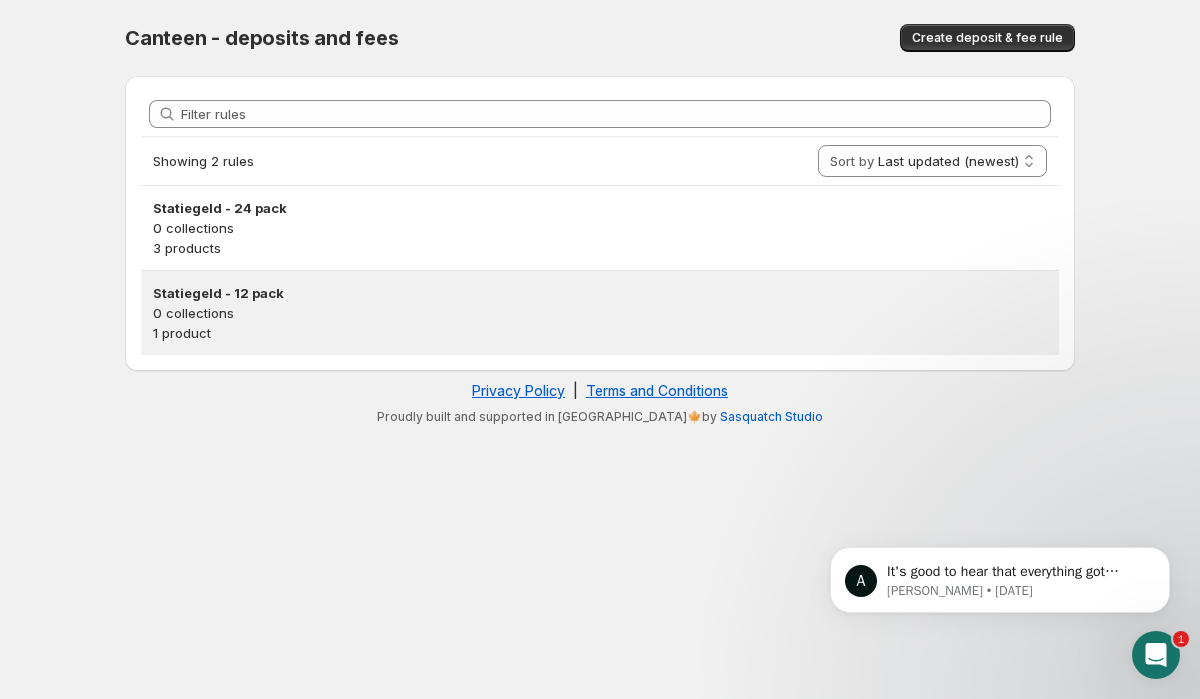 click on "Statiegeld - 12 pack" at bounding box center [600, 293] 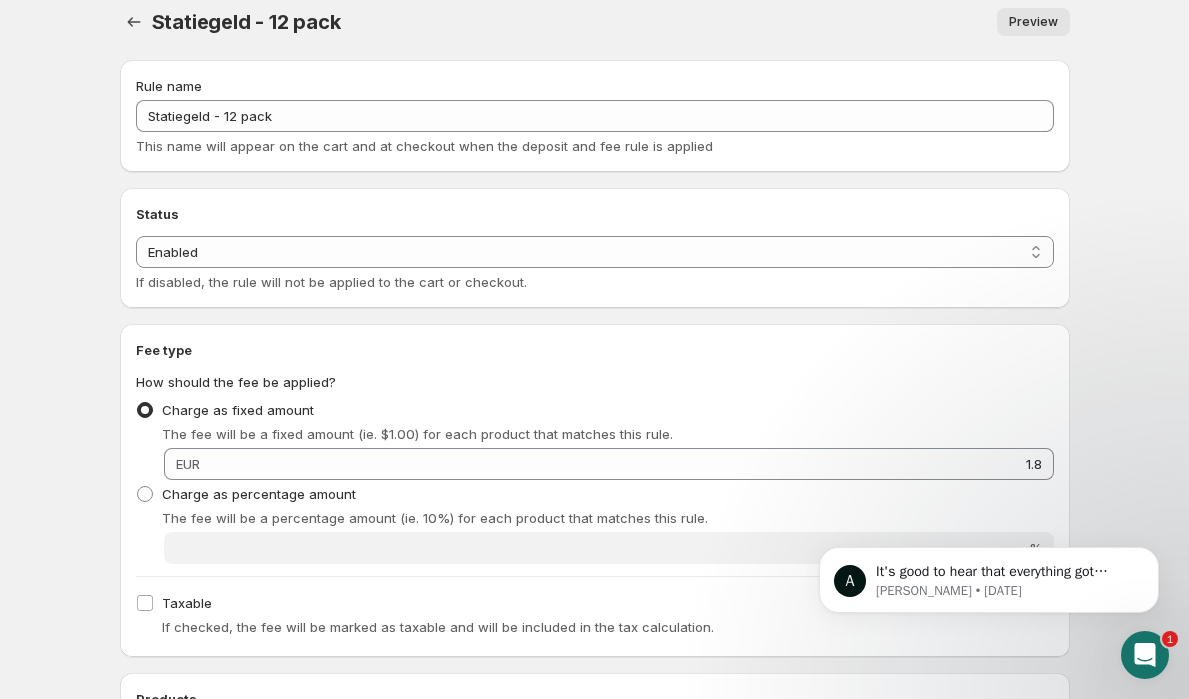 scroll, scrollTop: 0, scrollLeft: 0, axis: both 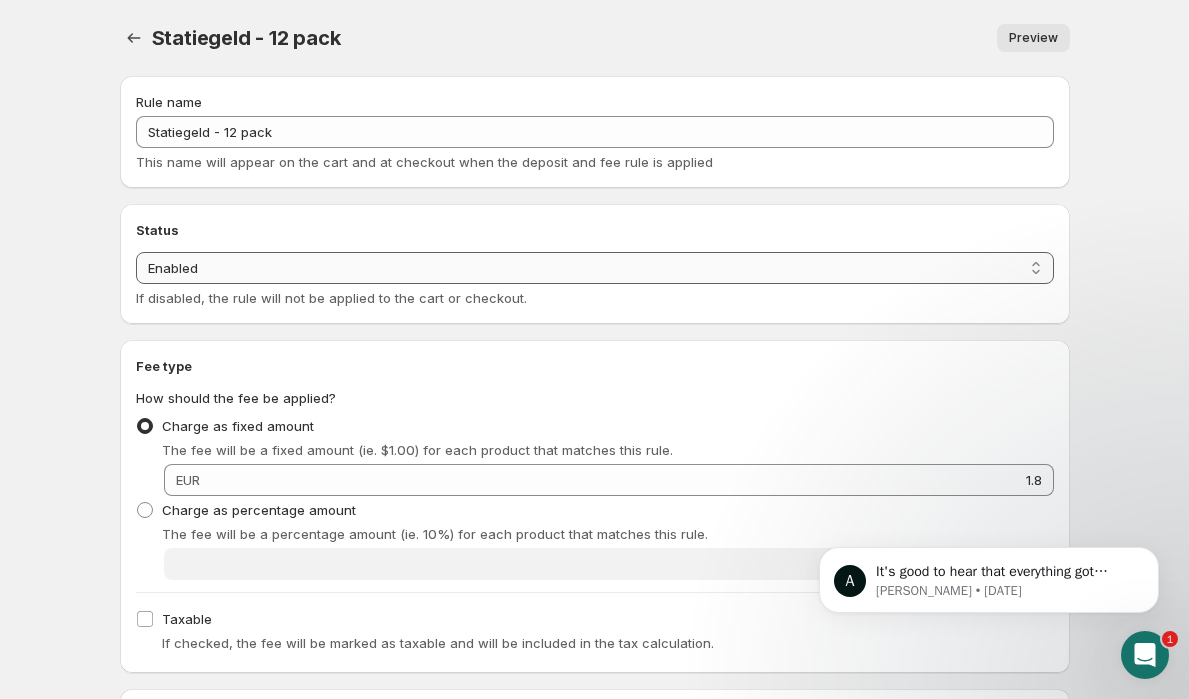 click on "Enabled Disabled" at bounding box center (595, 268) 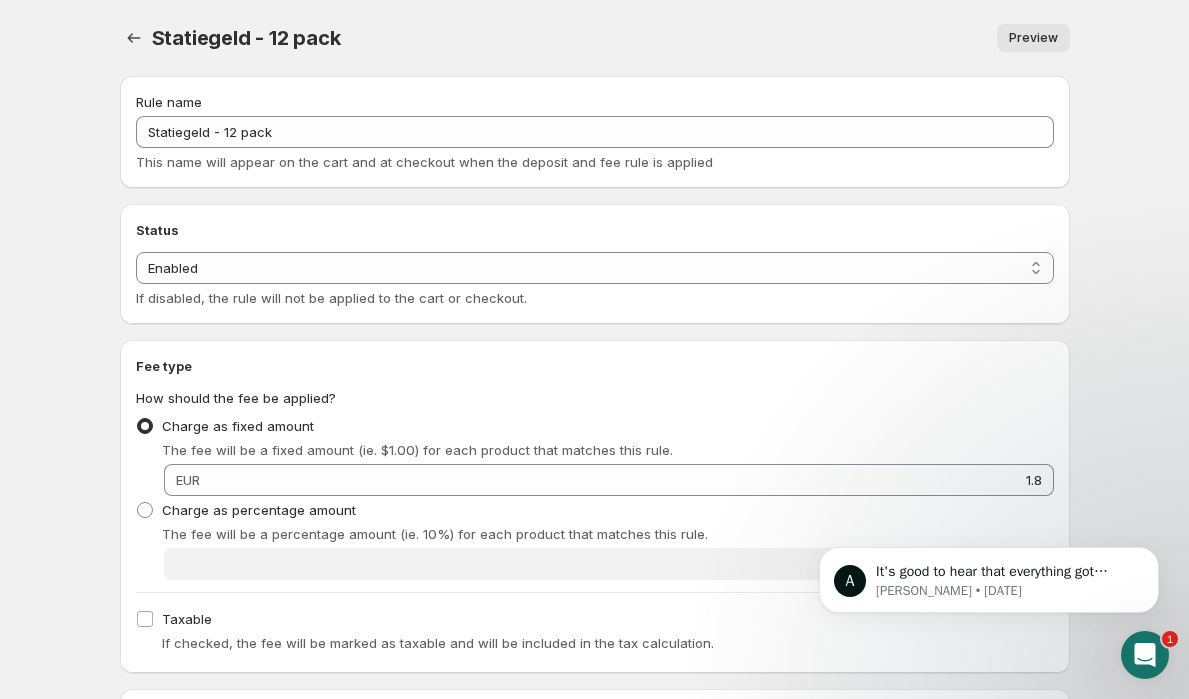 click on "Preview" at bounding box center [1033, 38] 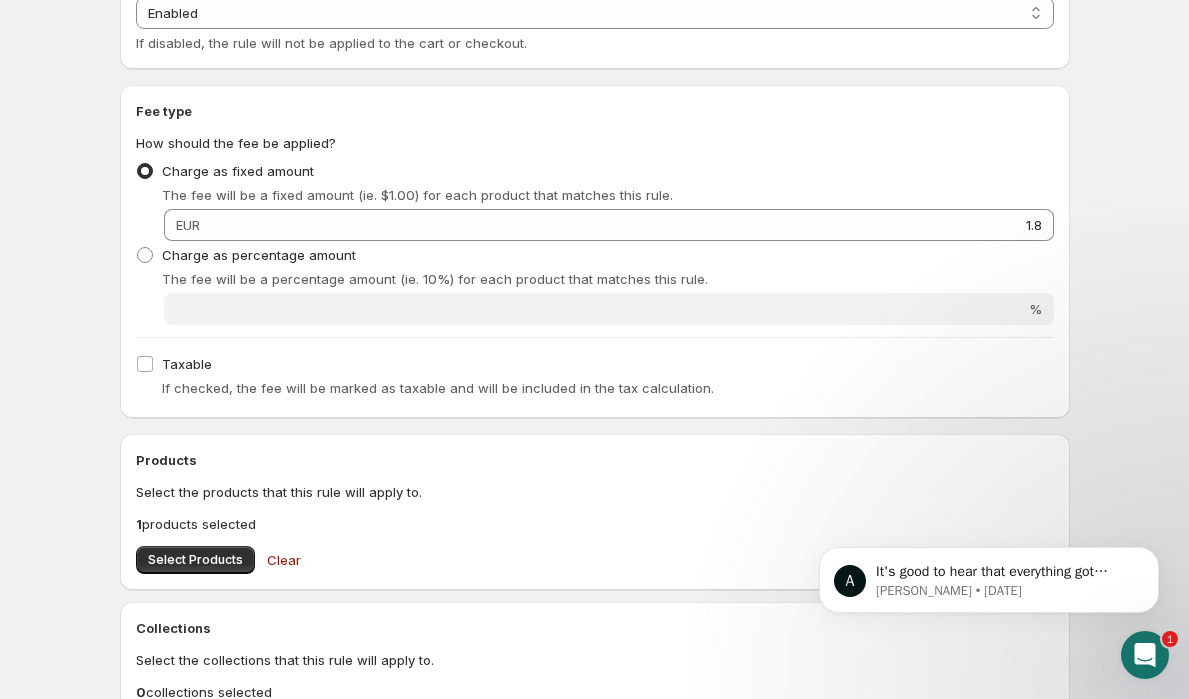 click on "Rule name Statiegeld - 12 pack This name will appear on the cart and at checkout when the deposit and fee rule is applied Status Status Enabled Disabled Enabled If disabled, the rule will not be applied to the cart or checkout. Fee type How should the fee be applied? Charge as fixed amount The fee will be a fixed amount (ie. $1.00) for each product that matches this rule. Fixed amount EUR 1.8 Charge as percentage amount The fee will be a percentage amount (ie. 10%) for each product that matches this rule. Percentage amount % Taxable If checked, the fee will be marked as taxable and will be included in the tax calculation. Products Select the products that this rule will apply to. 1  products selected Select Products Clear Collections Select the collections that this rule will apply to. 0  collections selected Select Collections Clear Collections Rule type Type of rule Per product, per quantity A fee will be added for each product and quantity added to the cart that matches this rule. One time per product Save" at bounding box center (587, 439) 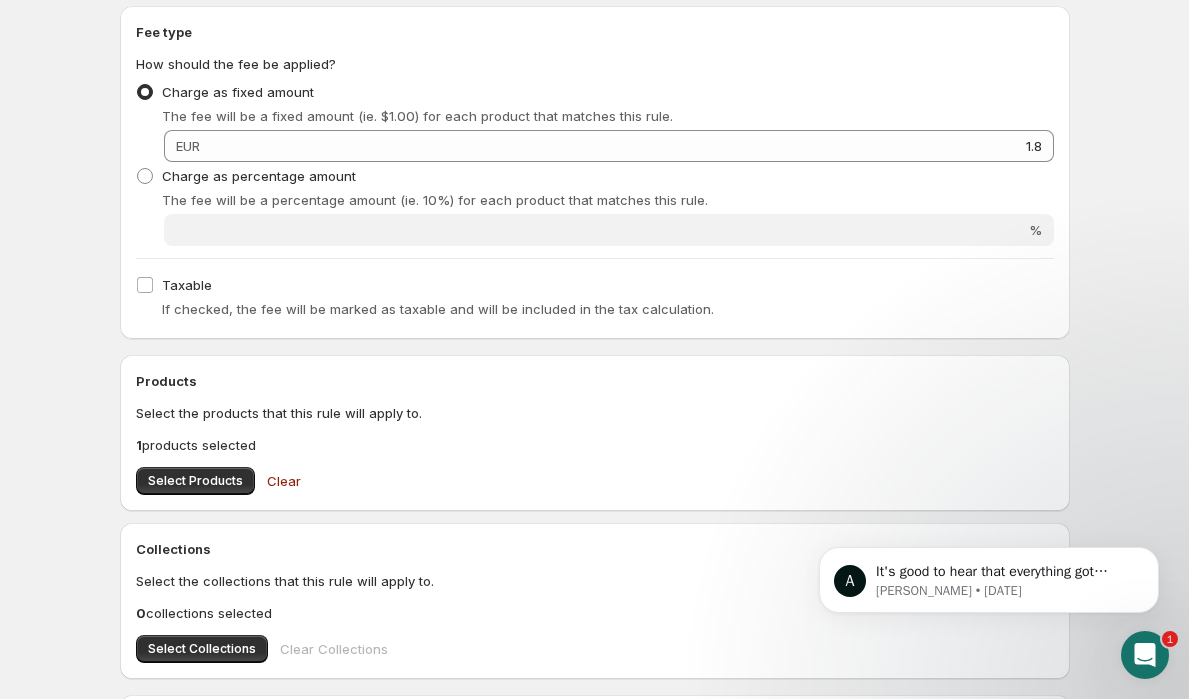 scroll, scrollTop: 0, scrollLeft: 0, axis: both 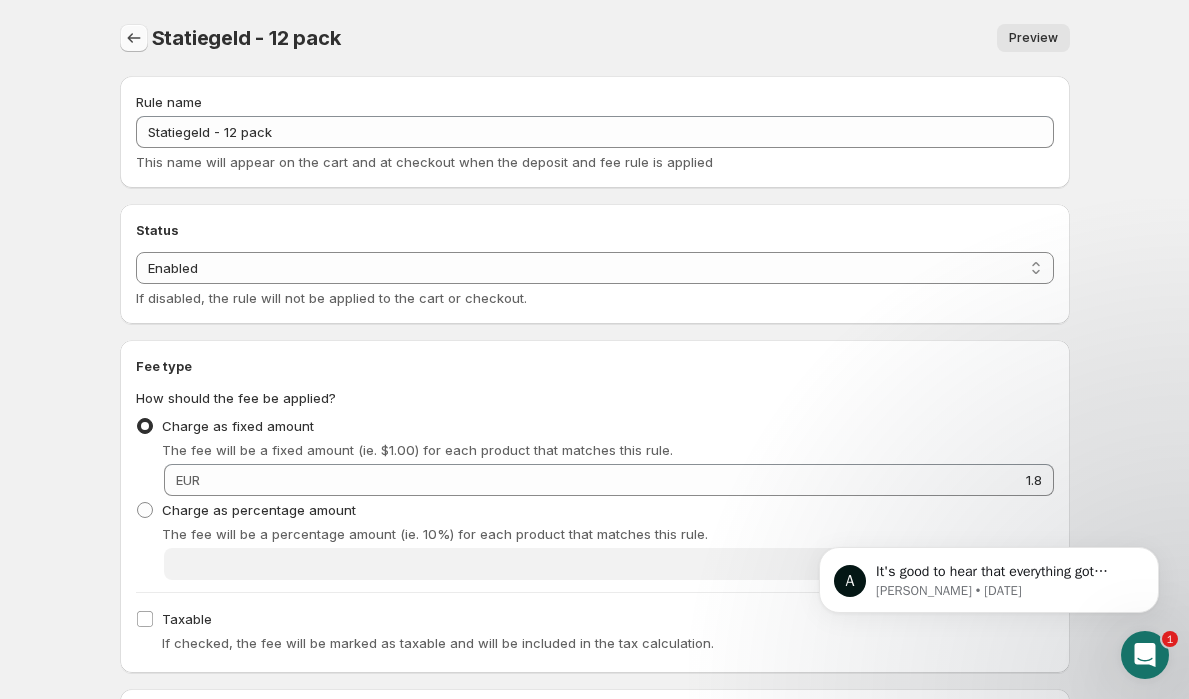 click at bounding box center (134, 38) 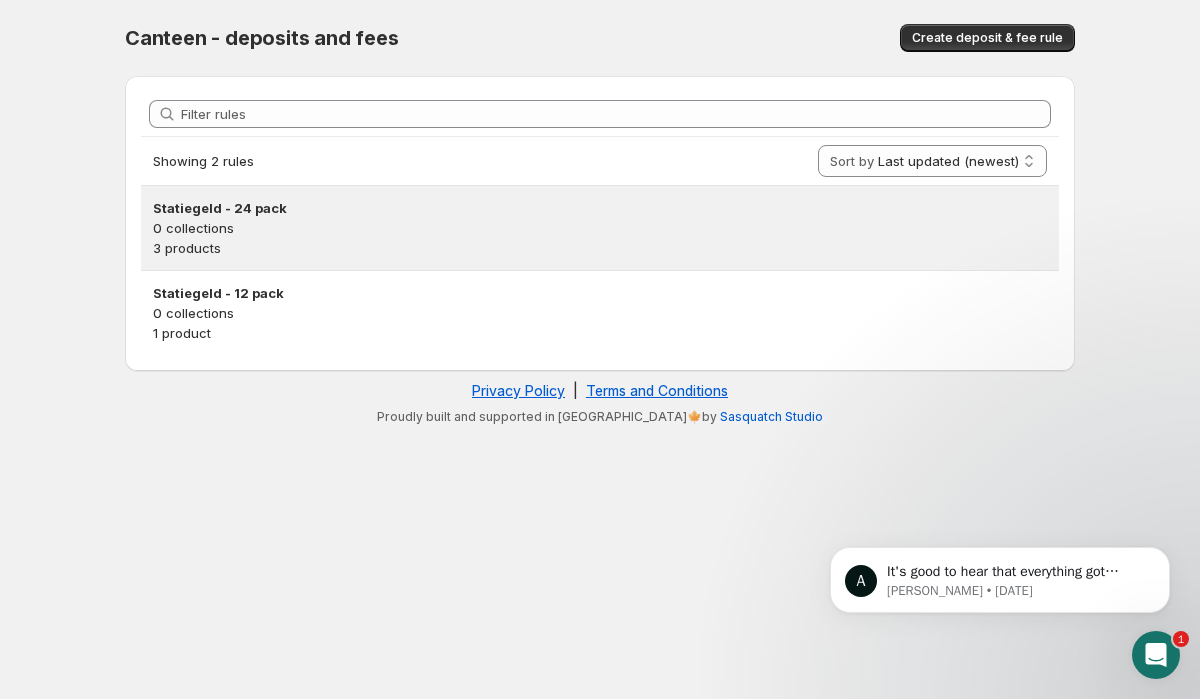 click on "0   collections" at bounding box center [600, 228] 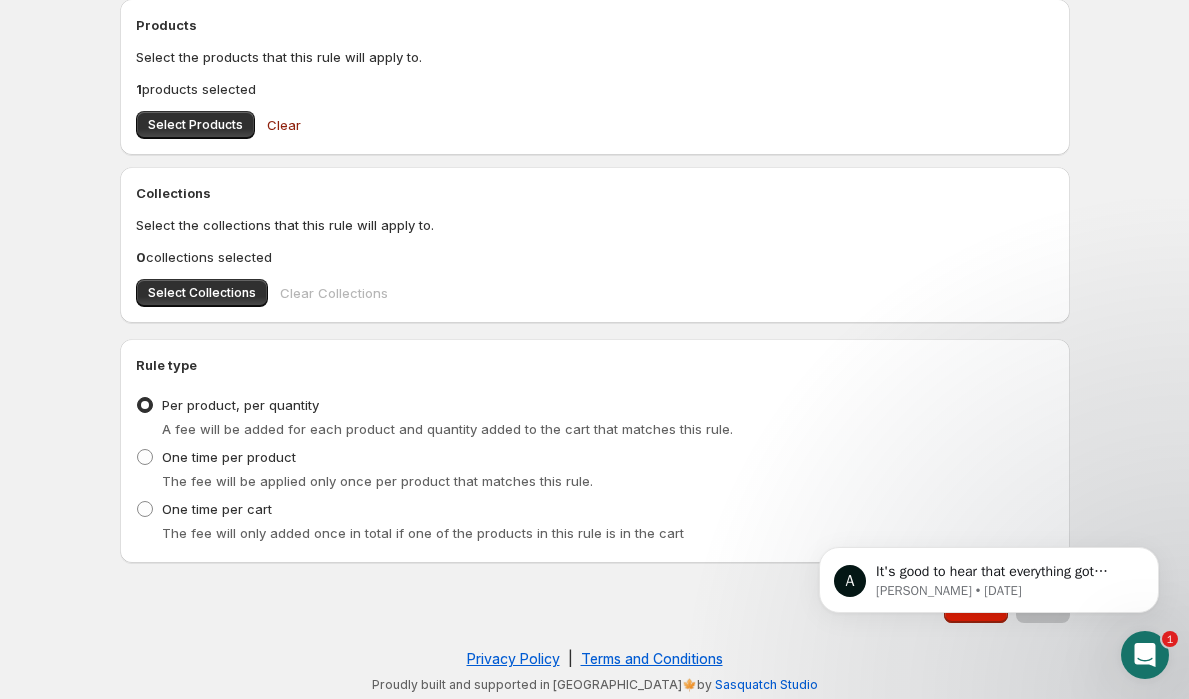 scroll, scrollTop: 694, scrollLeft: 0, axis: vertical 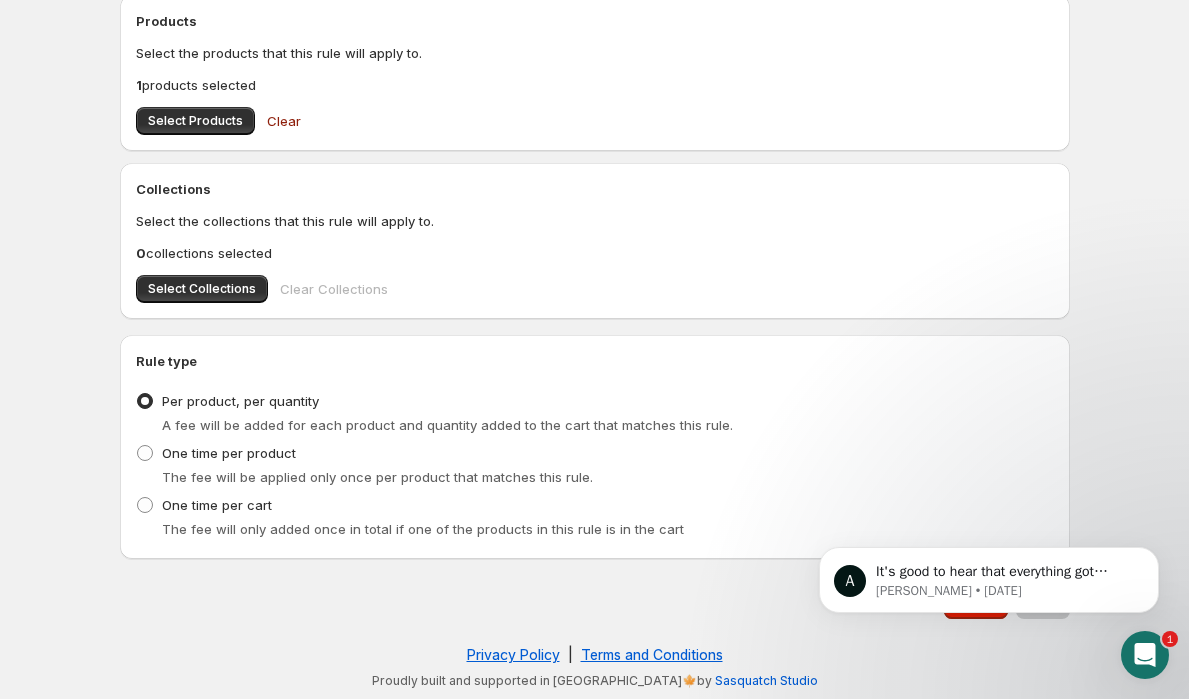 click on "Home Help Statiegeld - 24 pack. This page is ready Statiegeld - 24 pack Preview More actions Preview Rule name Statiegeld - 24 pack This name will appear on the cart and at checkout when the deposit and fee rule is applied Status Status Enabled Disabled Enabled If disabled, the rule will not be applied to the cart or checkout. Fee type How should the fee be applied? Charge as fixed amount The fee will be a fixed amount (ie. $1.00) for each product that matches this rule. Fixed amount EUR 3.6 Charge as percentage amount The fee will be a percentage amount (ie. 10%) for each product that matches this rule. Percentage amount % Taxable If checked, the fee will be marked as taxable and will be included in the tax calculation. Products Select the products that this rule will apply to. 1  products selected Select Products Clear Collections Select the collections that this rule will apply to. 0  collections selected Select Collections Clear Collections Rule type Type of rule Per product, per quantity Delete Save |" at bounding box center [594, -345] 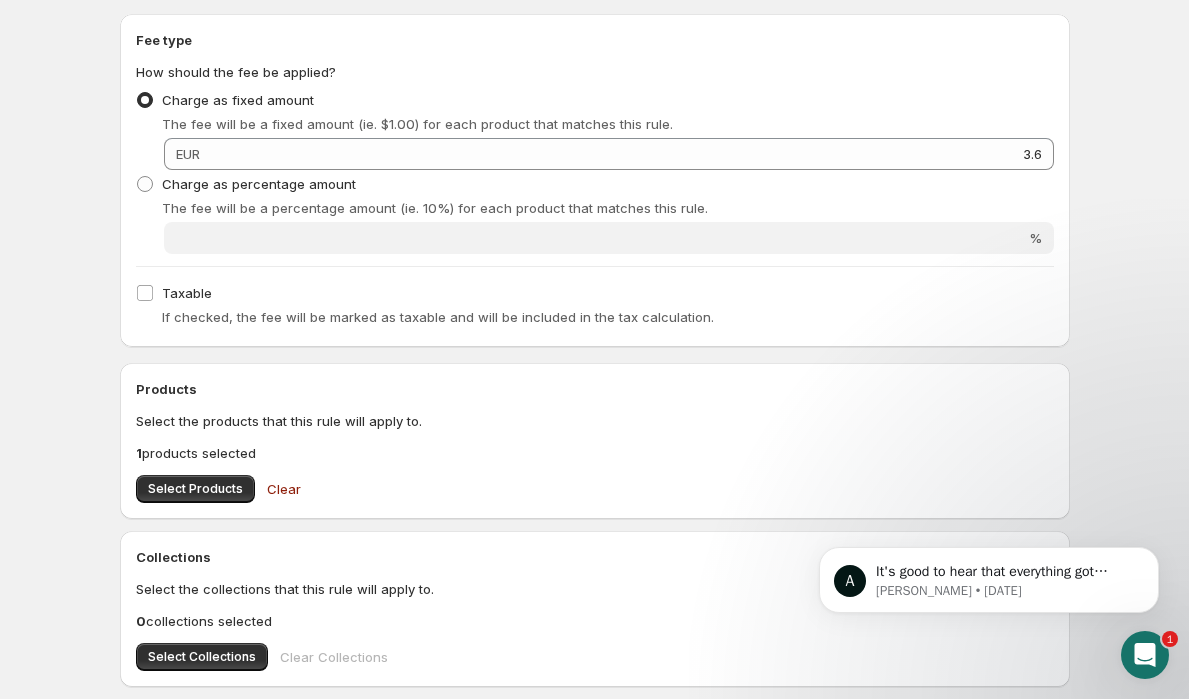 scroll, scrollTop: 0, scrollLeft: 0, axis: both 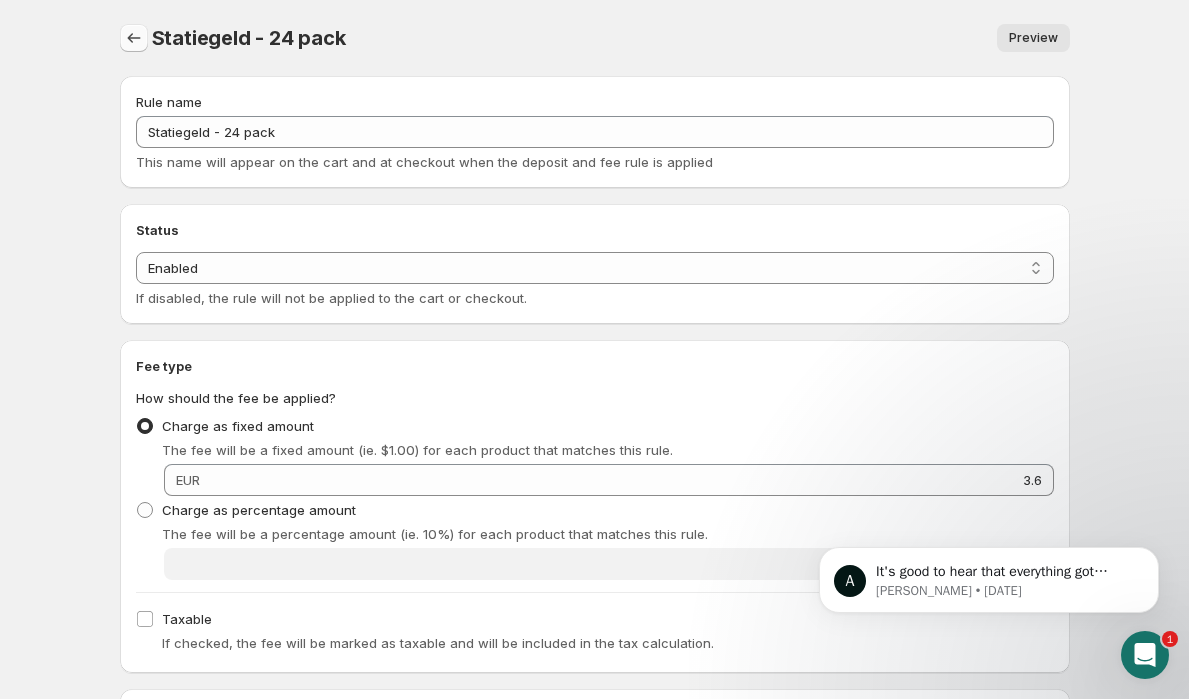 click 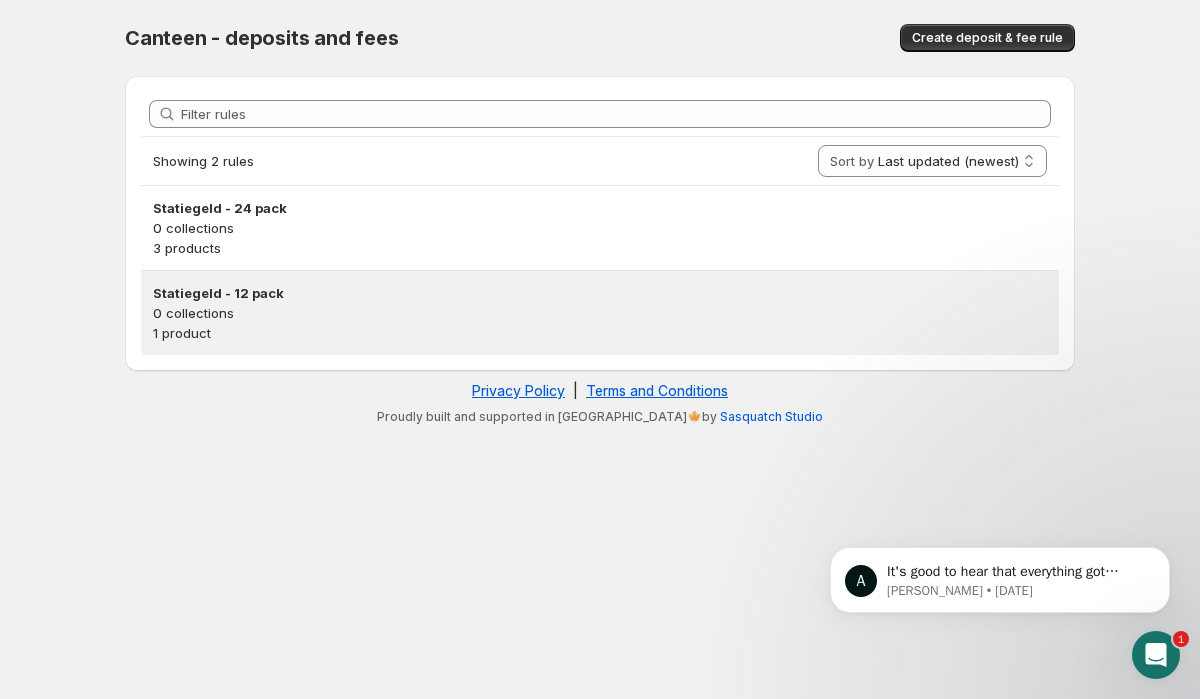 click on "0   collections" at bounding box center (600, 313) 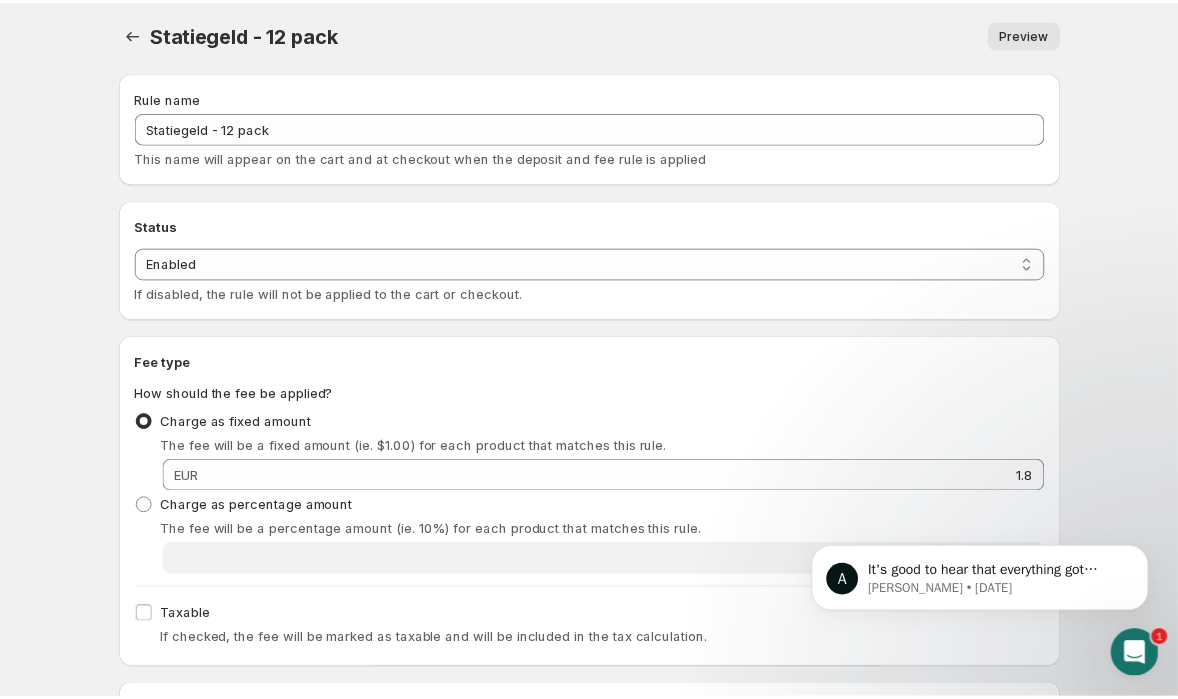 scroll, scrollTop: 0, scrollLeft: 0, axis: both 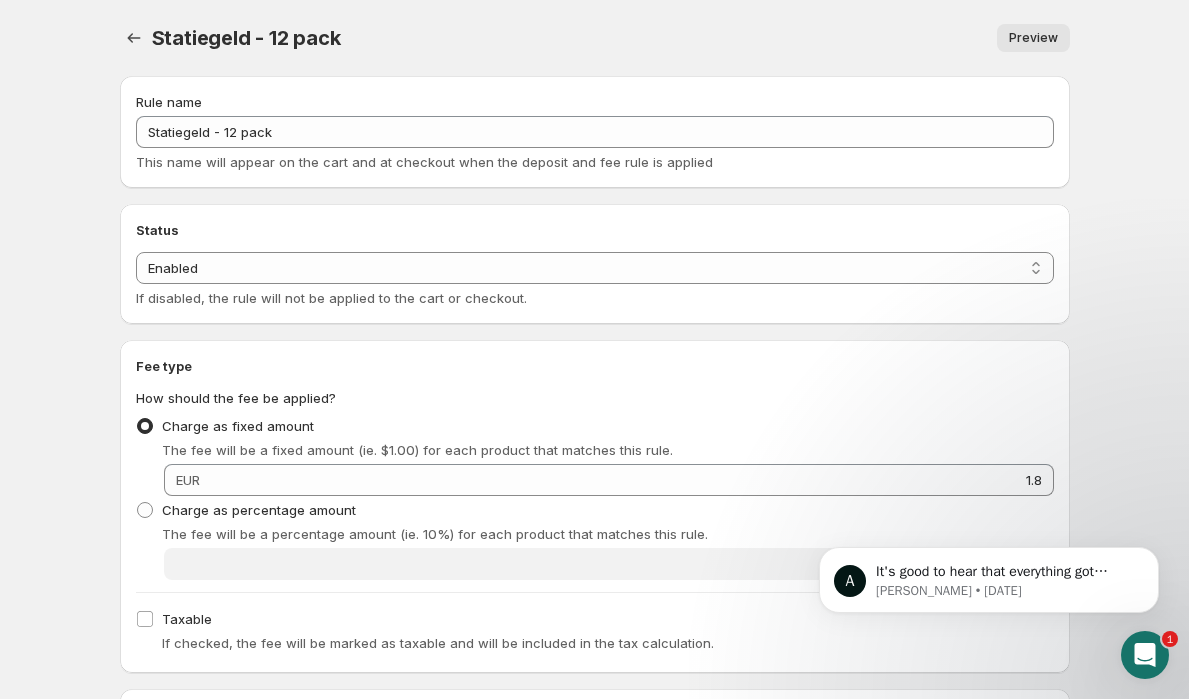 click on "Preview" at bounding box center [1033, 38] 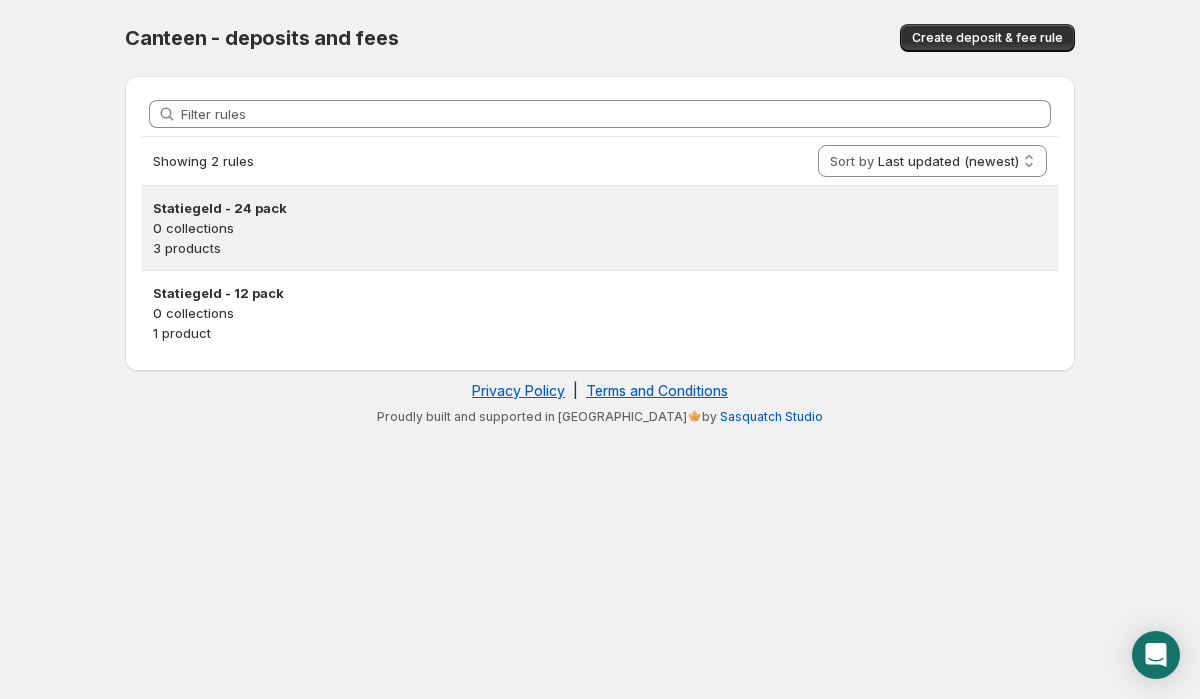 scroll, scrollTop: 0, scrollLeft: 0, axis: both 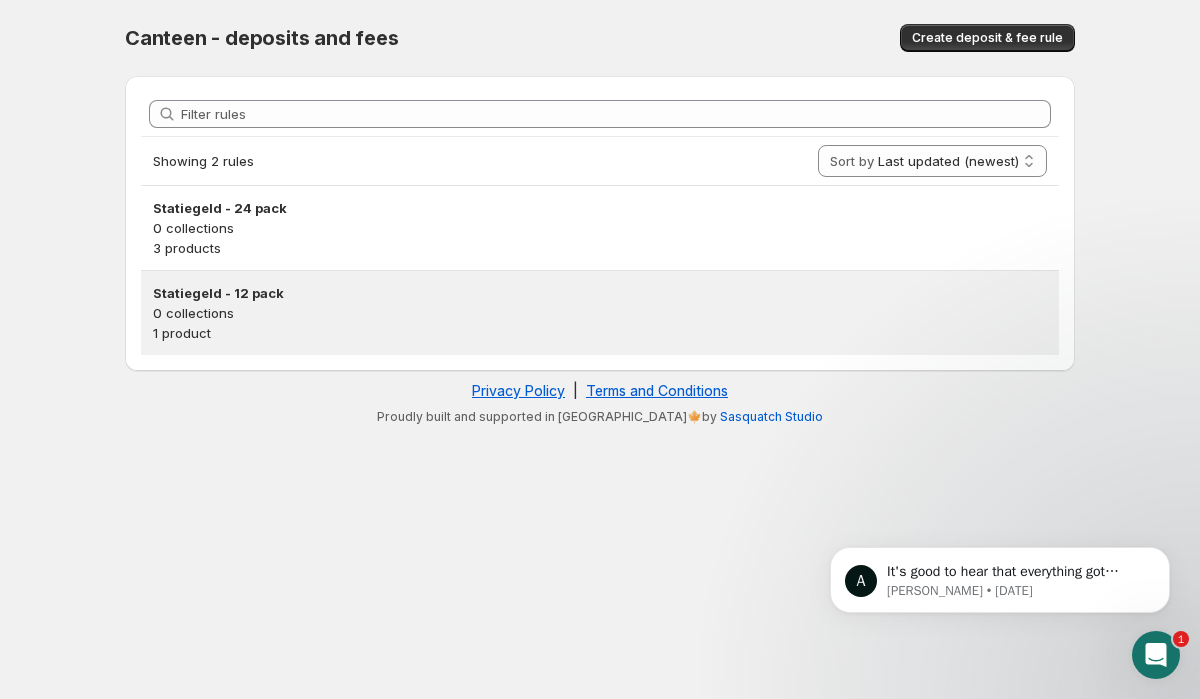 click on "0   collections" at bounding box center [600, 313] 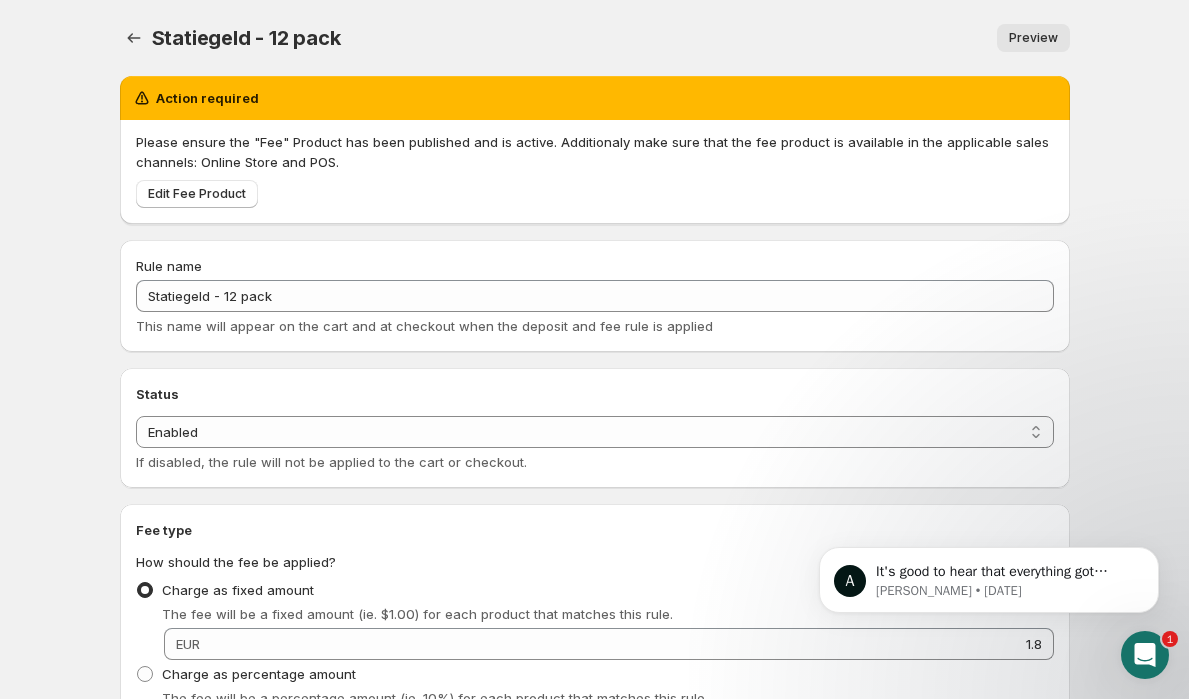 click on "Statiegeld - 12 pack. This page is ready Statiegeld - 12 pack Preview More actions Preview" at bounding box center [595, 38] 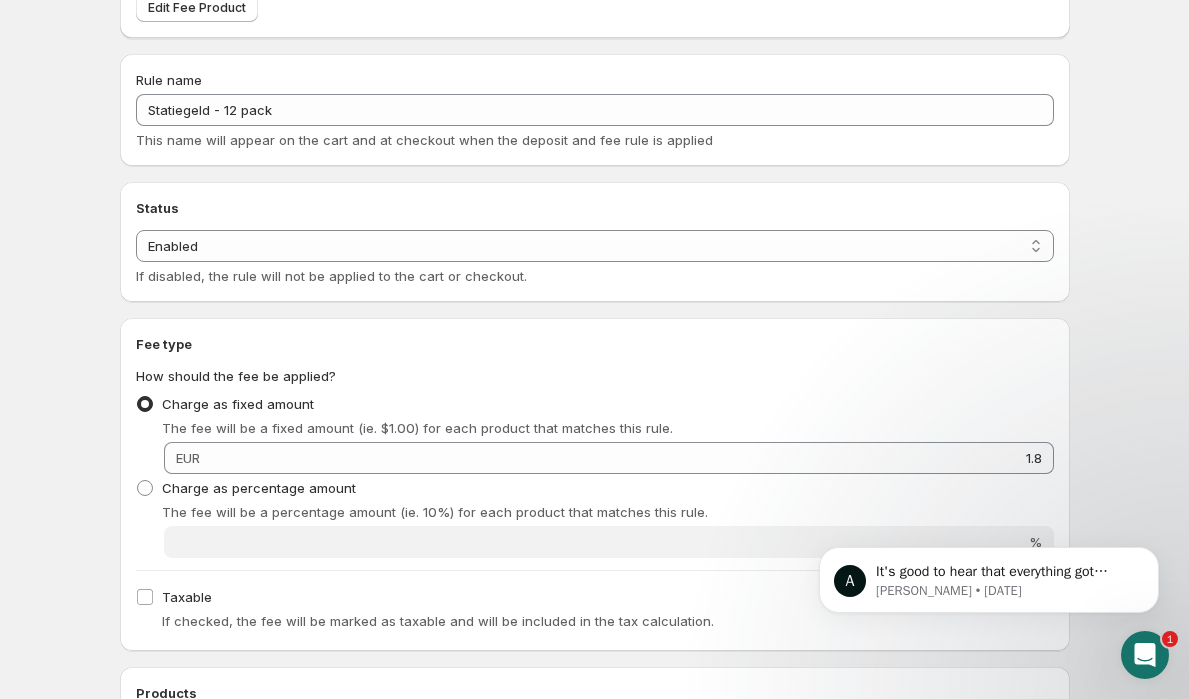 scroll, scrollTop: 0, scrollLeft: 0, axis: both 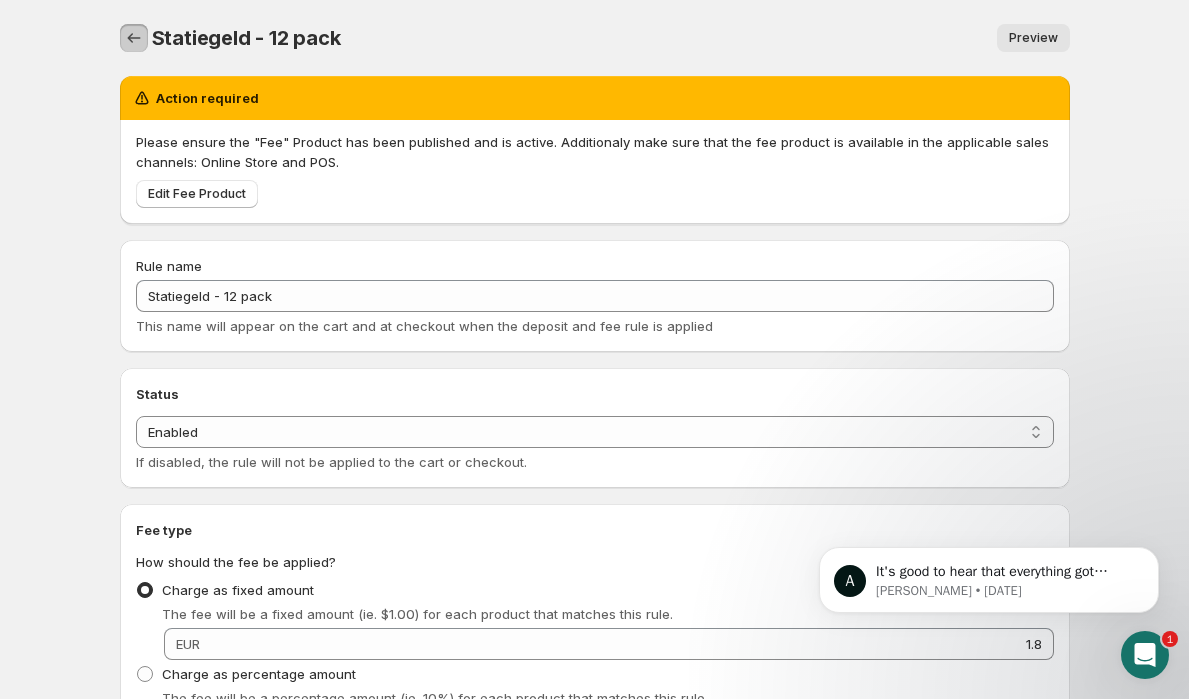 click 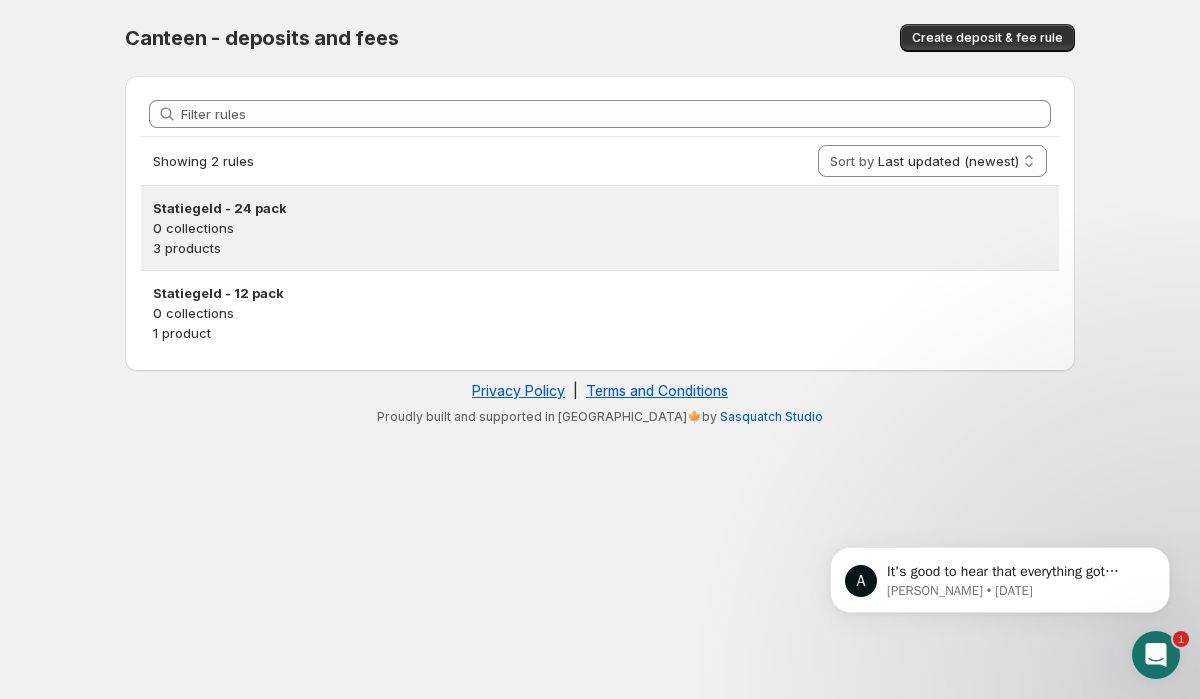 click on "0   collections" at bounding box center [600, 228] 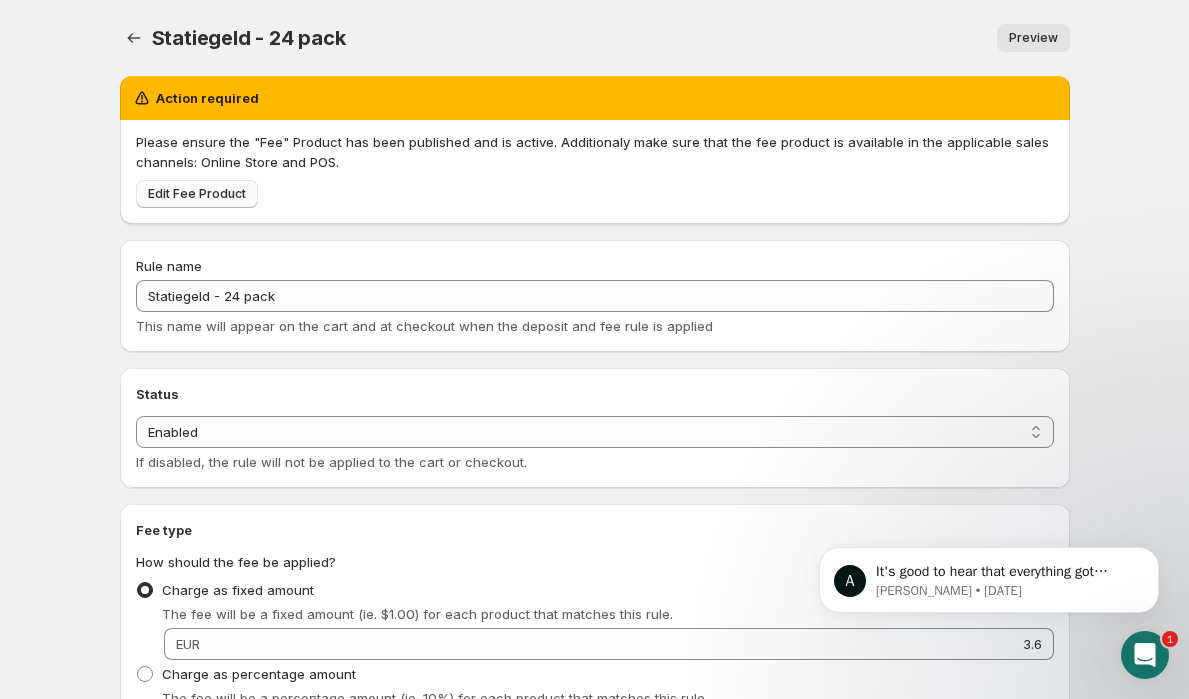 click on "Edit Fee Product" at bounding box center [197, 194] 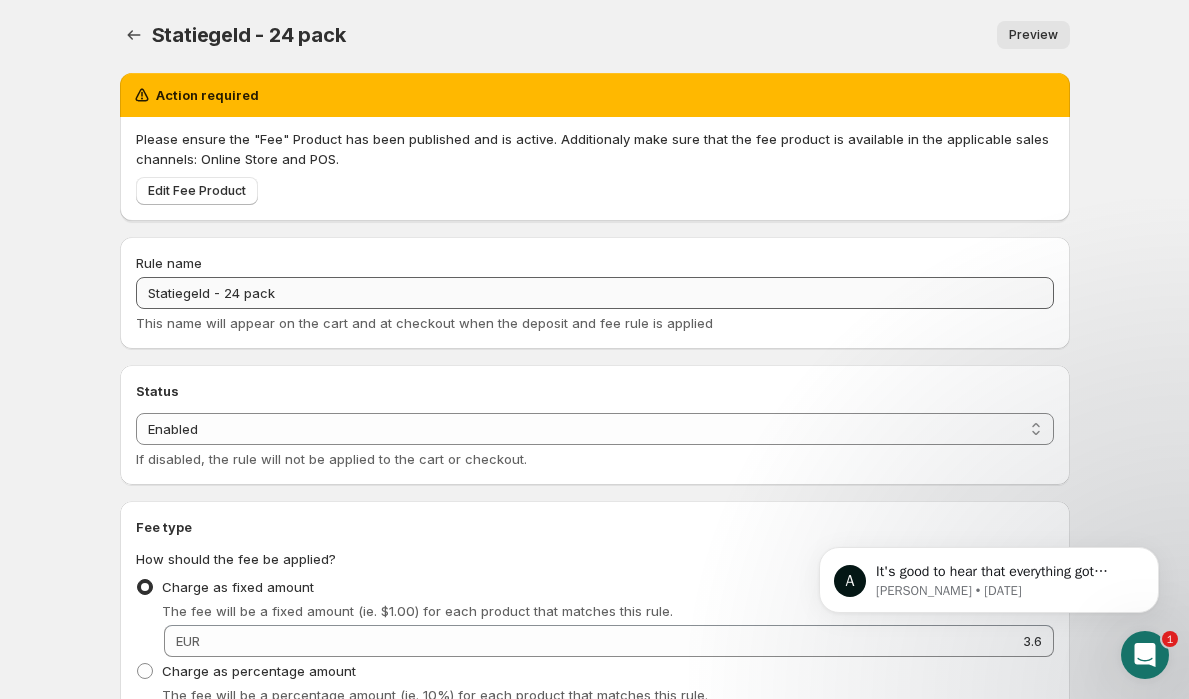 scroll, scrollTop: 4, scrollLeft: 0, axis: vertical 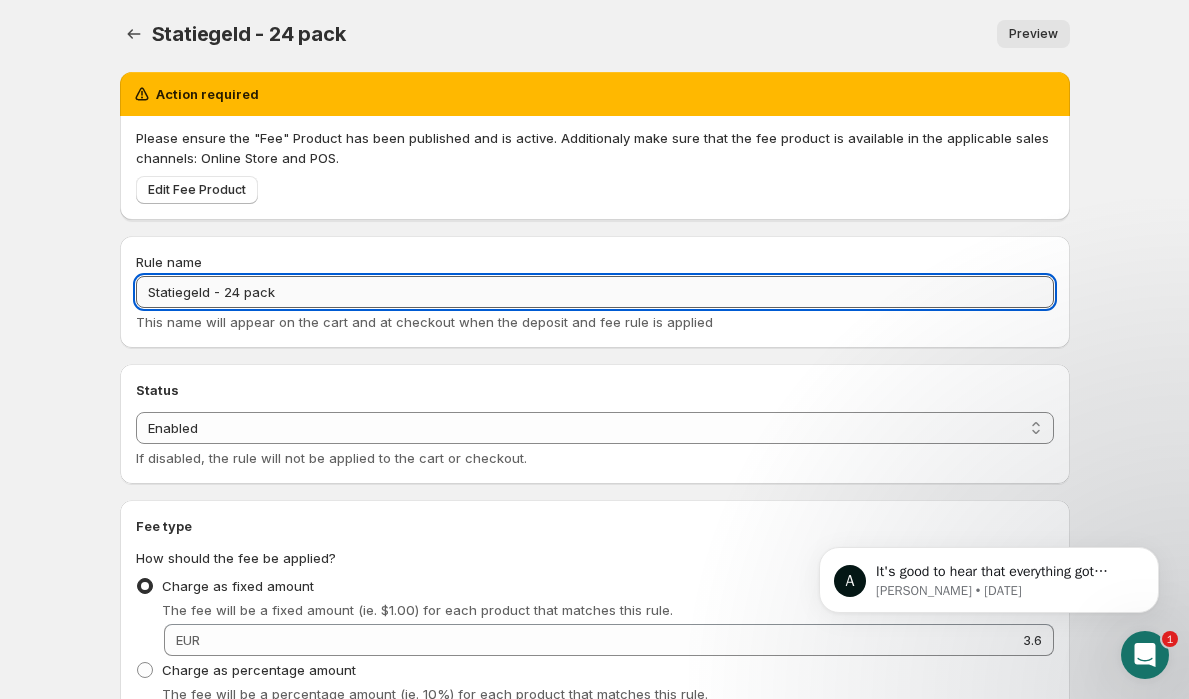 click on "Statiegeld - 24 pack" at bounding box center (595, 292) 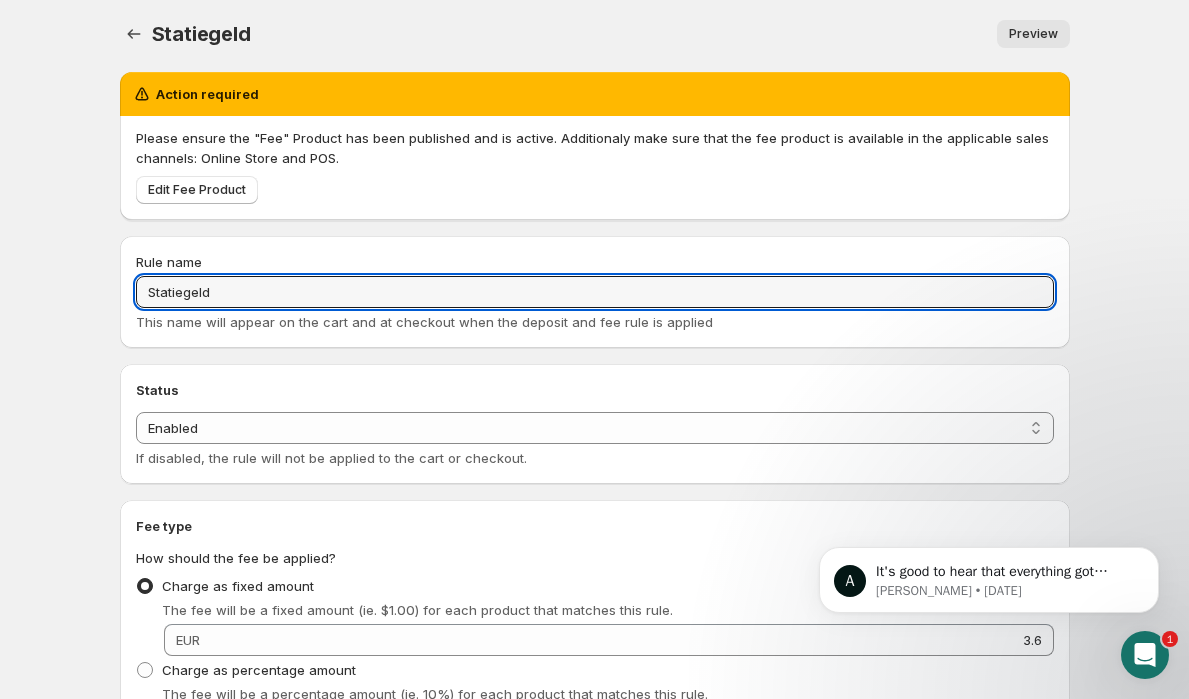 type on "Statiegeld" 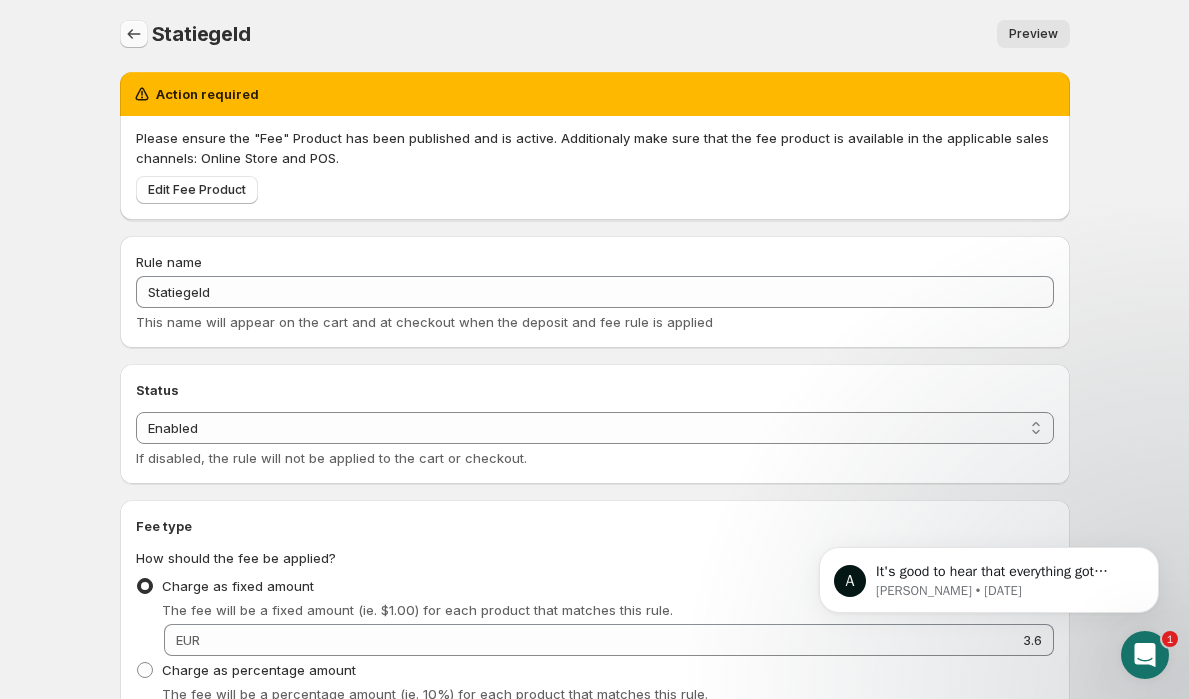 scroll, scrollTop: 0, scrollLeft: 0, axis: both 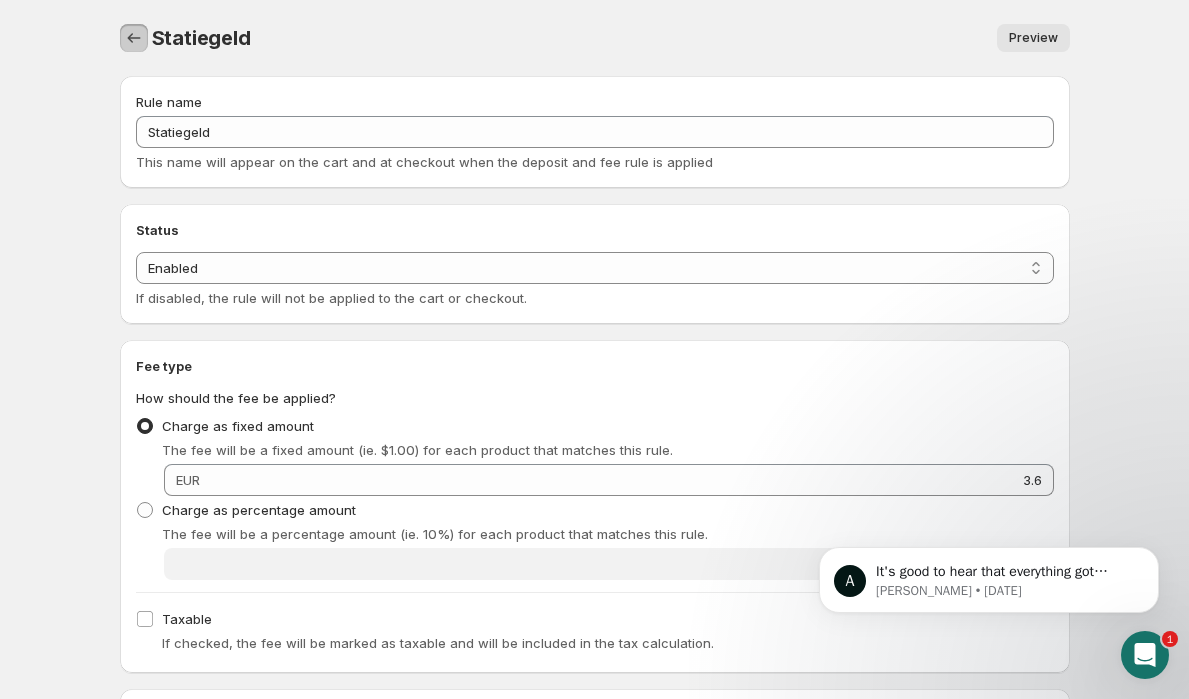 click at bounding box center (134, 38) 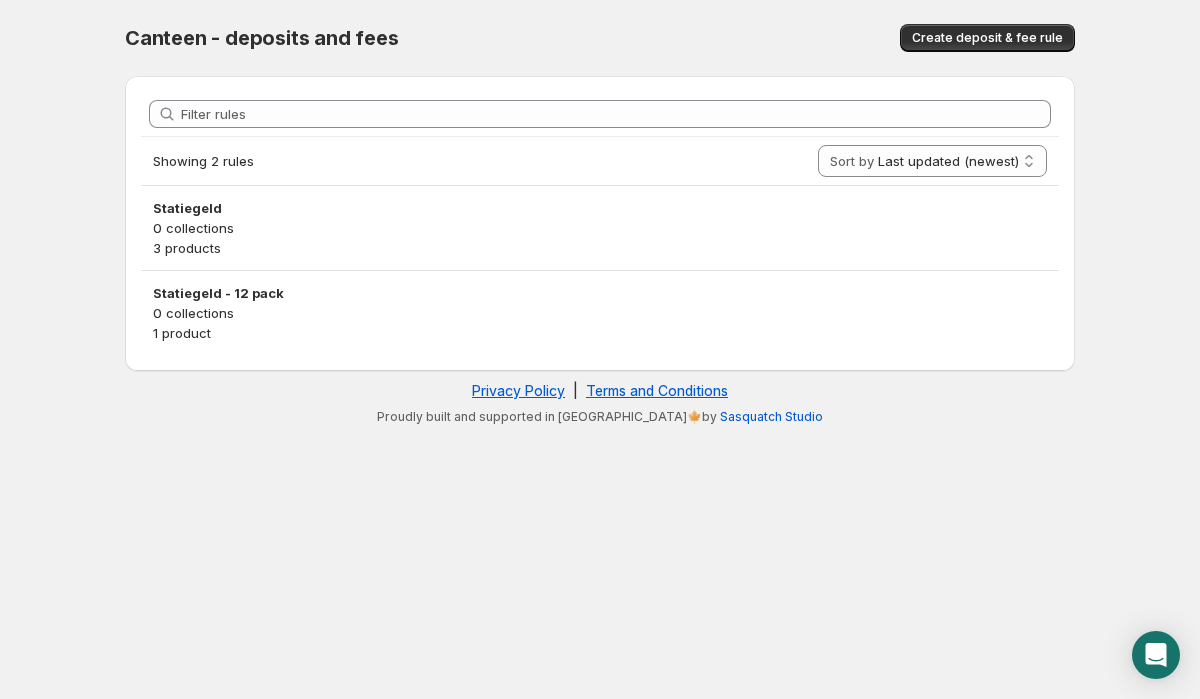 scroll, scrollTop: 0, scrollLeft: 0, axis: both 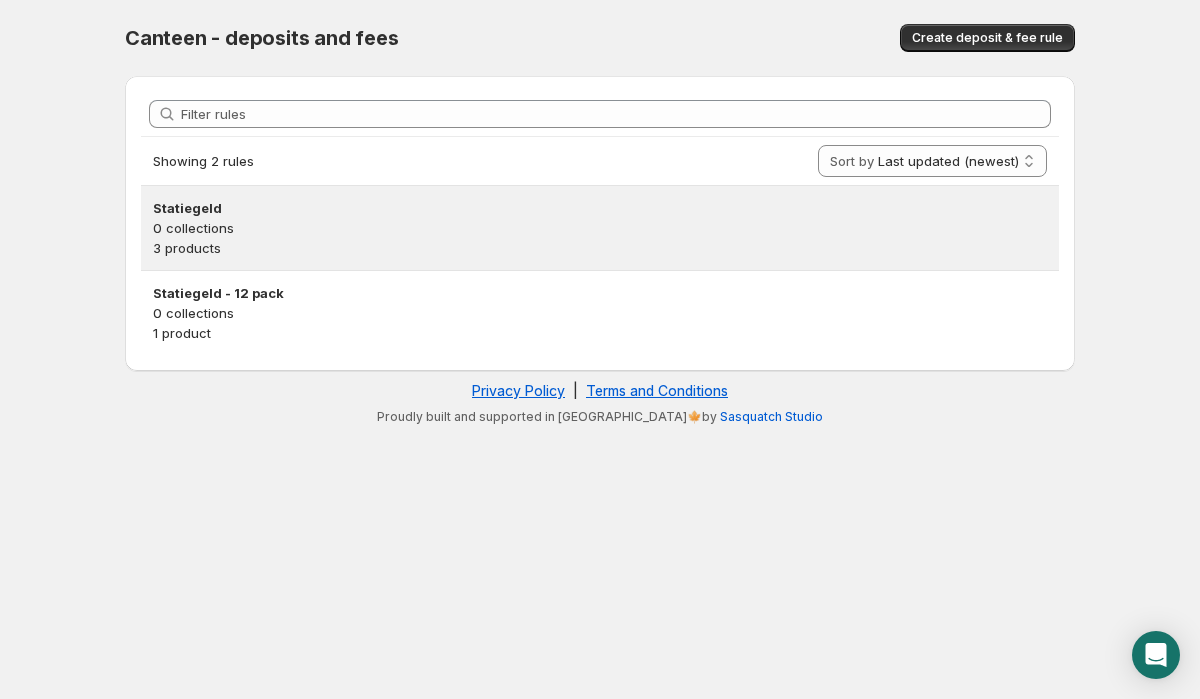 click on "0   collections" at bounding box center [600, 228] 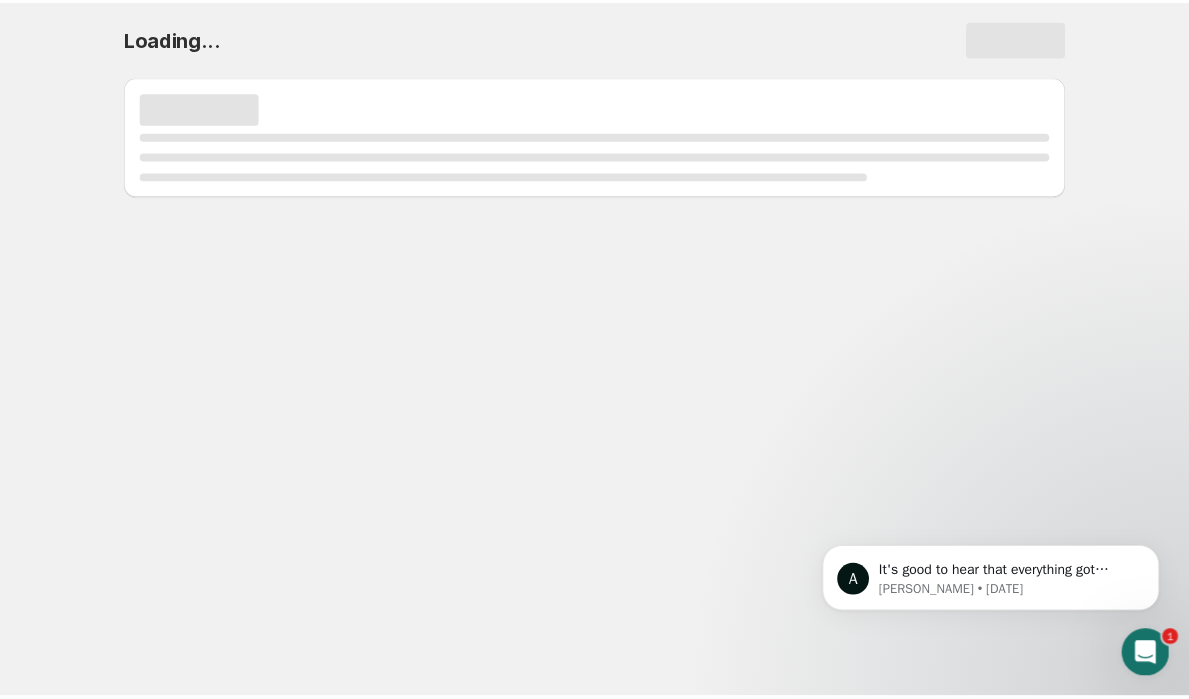 scroll, scrollTop: 0, scrollLeft: 0, axis: both 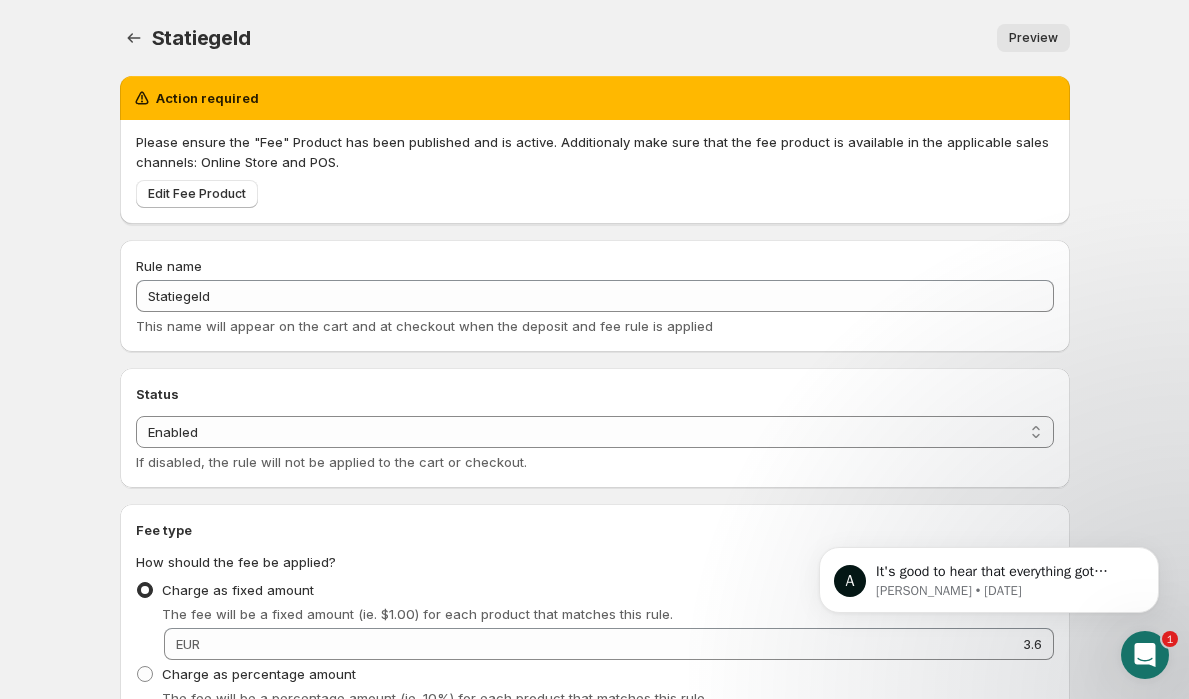 click on "Action required" at bounding box center [207, 98] 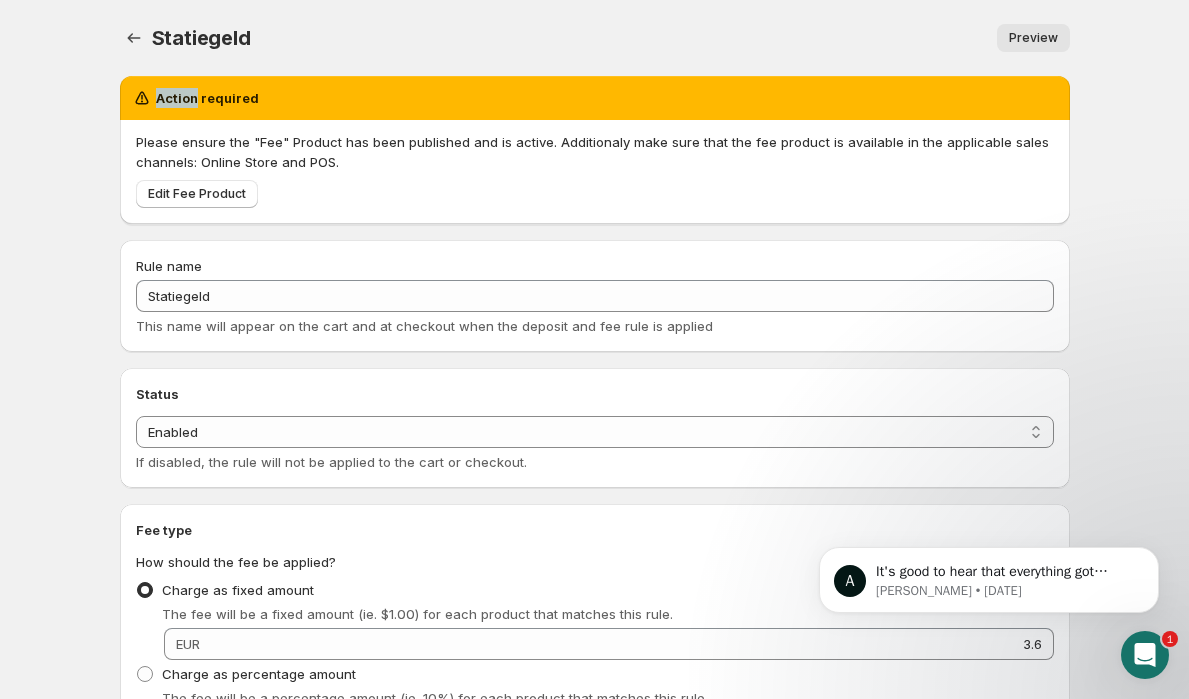 click on "Action required" at bounding box center (207, 98) 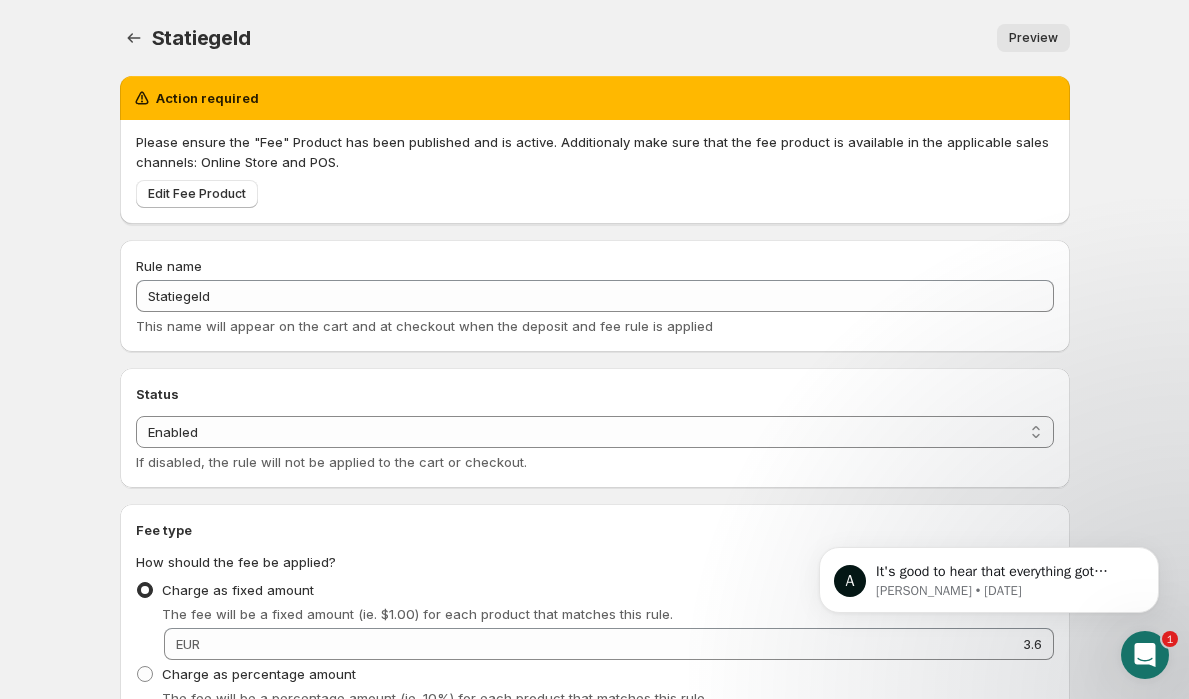 click on "Please ensure the "Fee" Product has been published and is active. Additionaly make sure that the fee product is available in the applicable sales channels:  Online Store and POS." at bounding box center (595, 152) 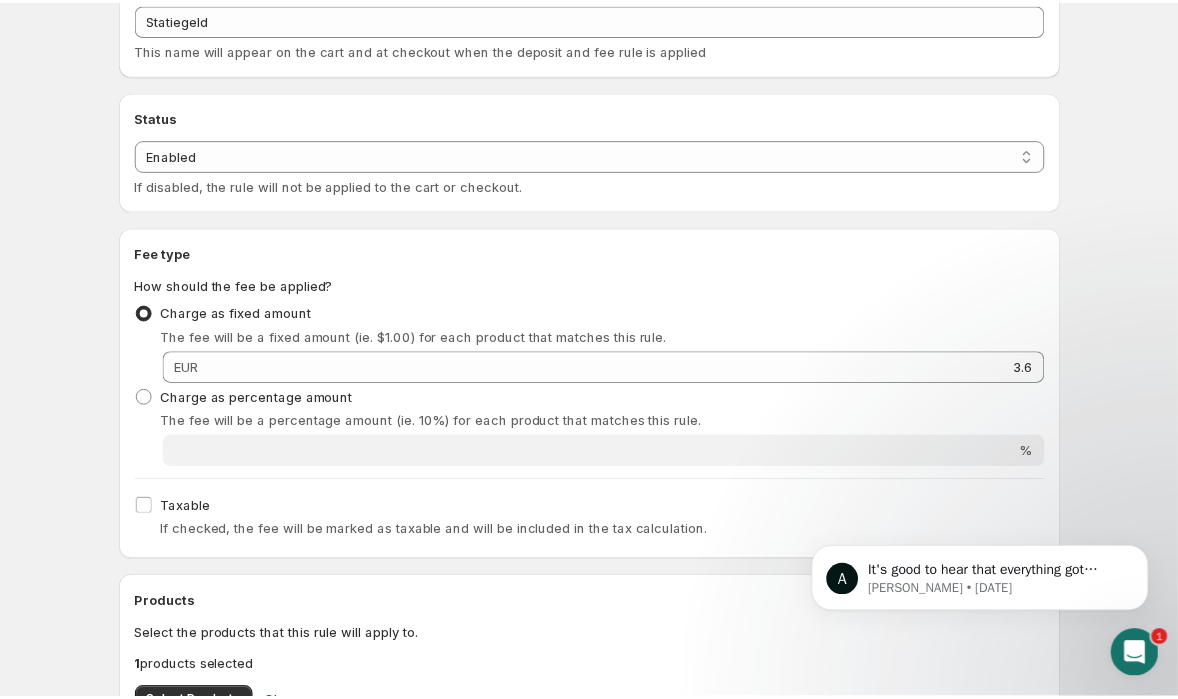 scroll, scrollTop: 0, scrollLeft: 0, axis: both 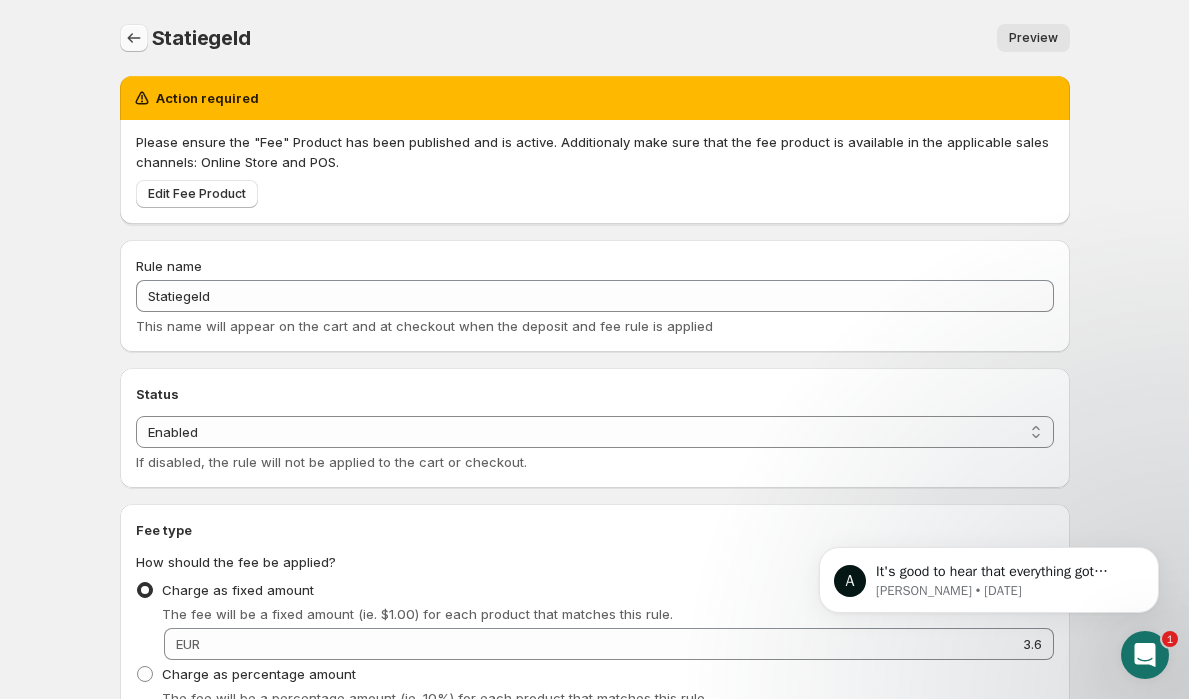 click 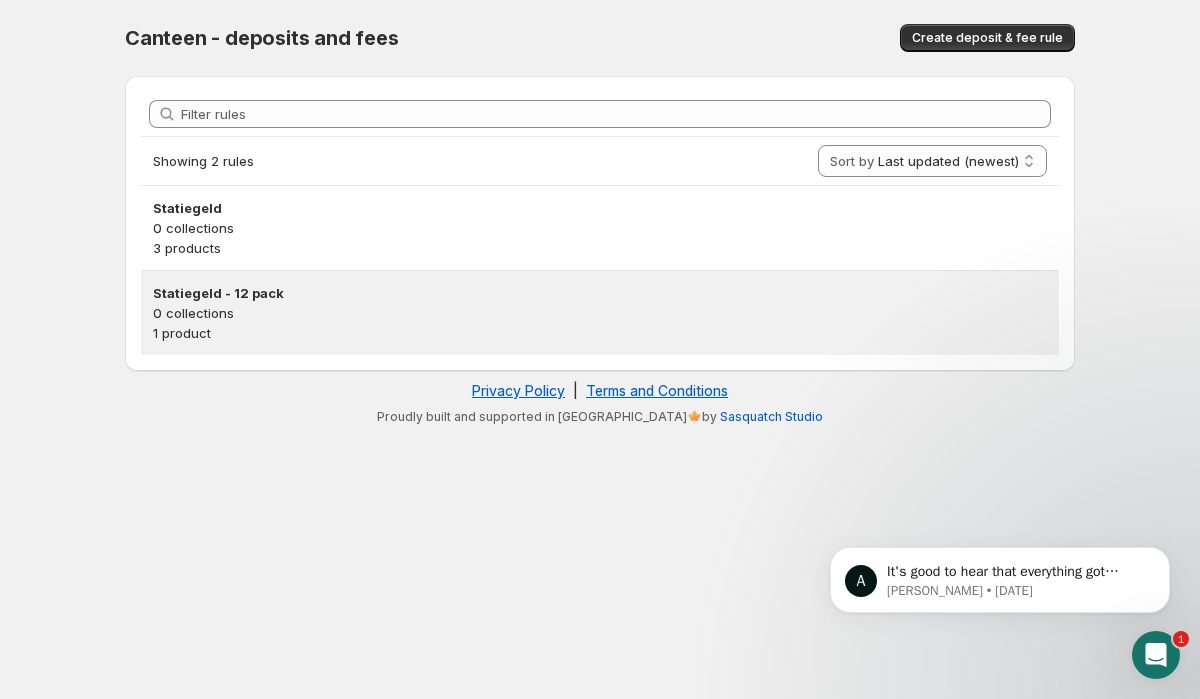 click on "1   product" at bounding box center [600, 333] 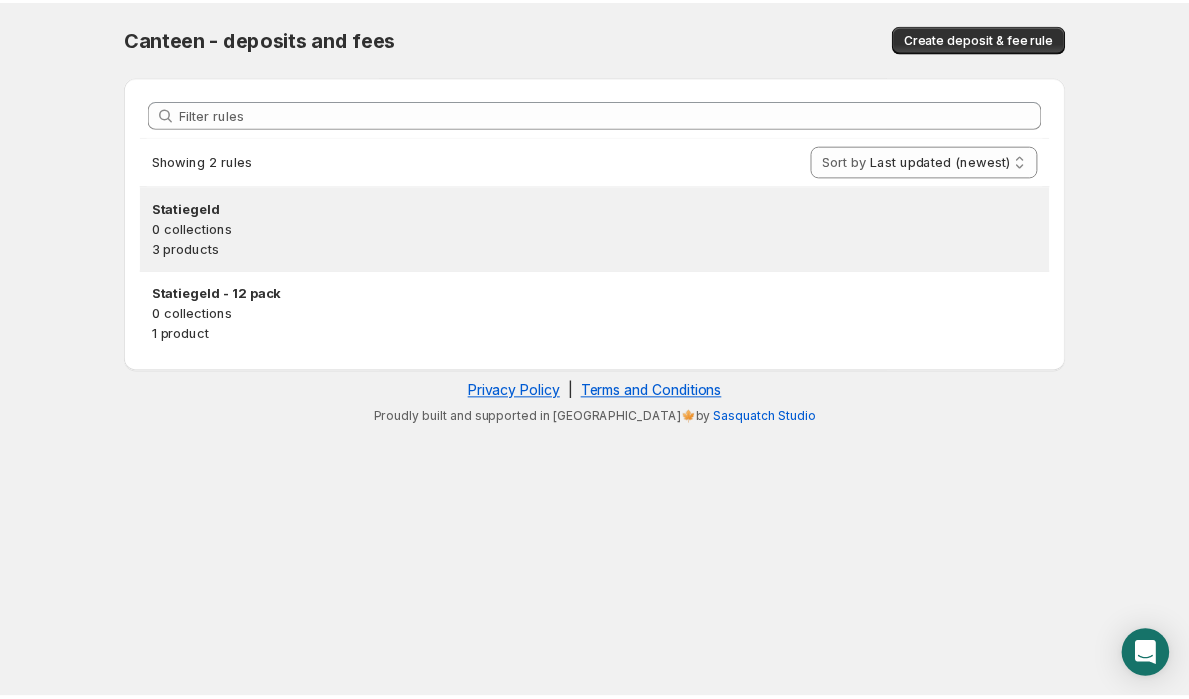 scroll, scrollTop: 0, scrollLeft: 0, axis: both 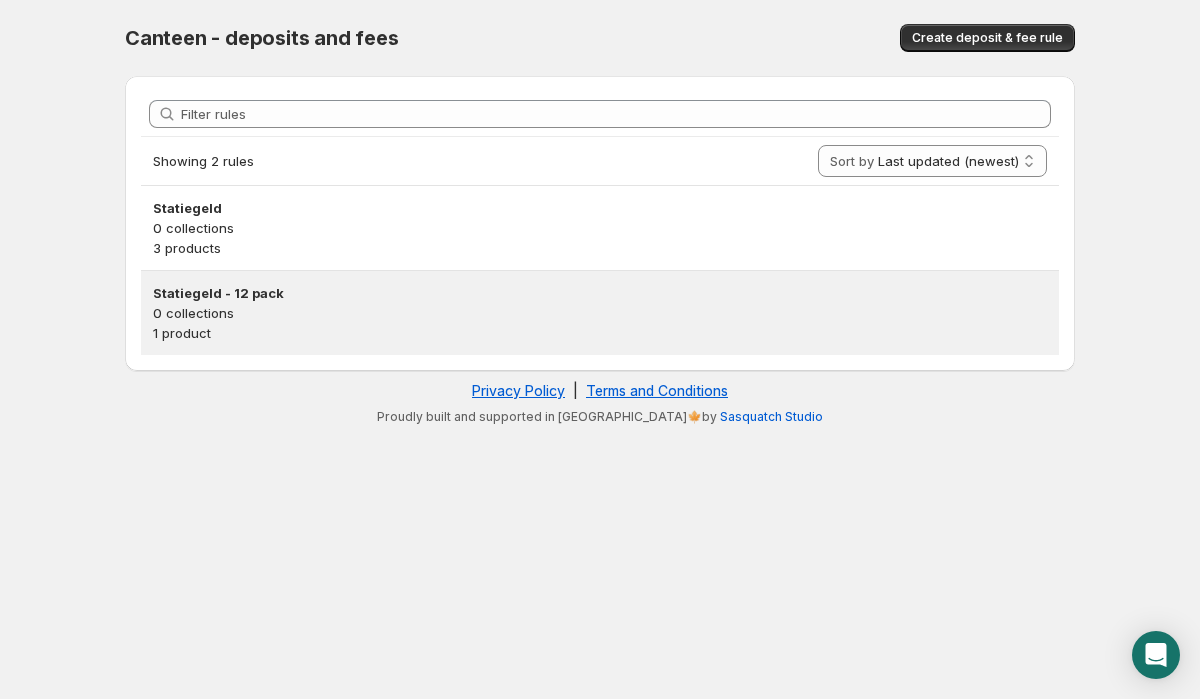 click on "0   collections" at bounding box center [600, 313] 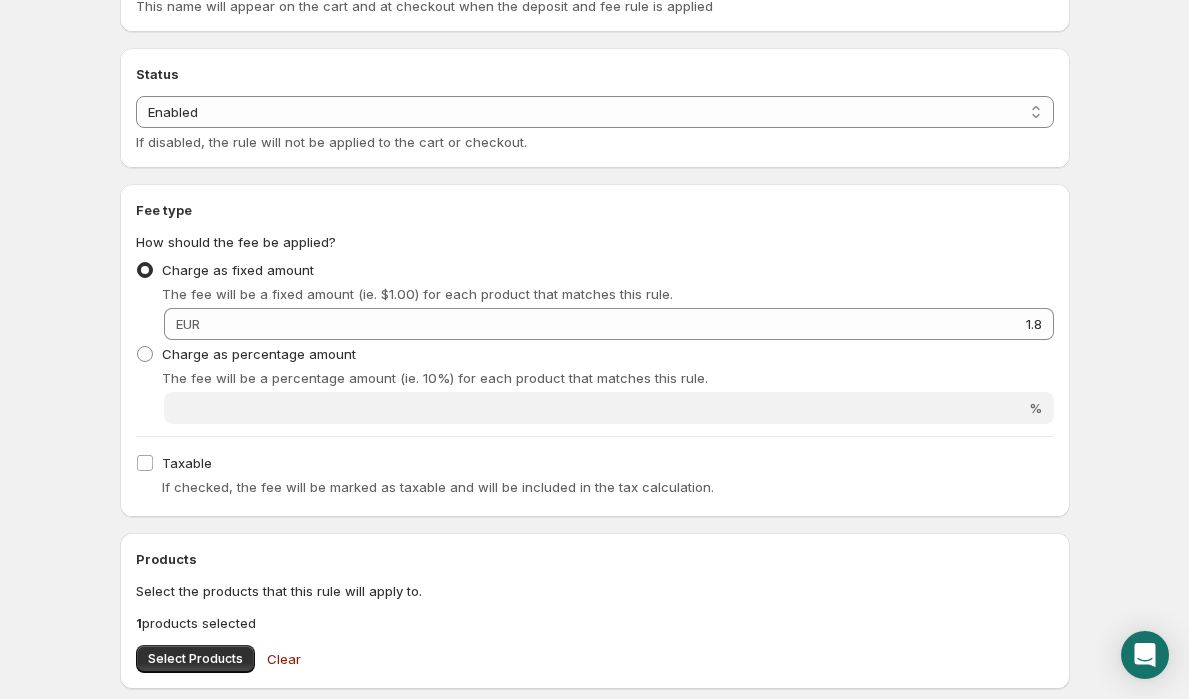 scroll, scrollTop: 858, scrollLeft: 0, axis: vertical 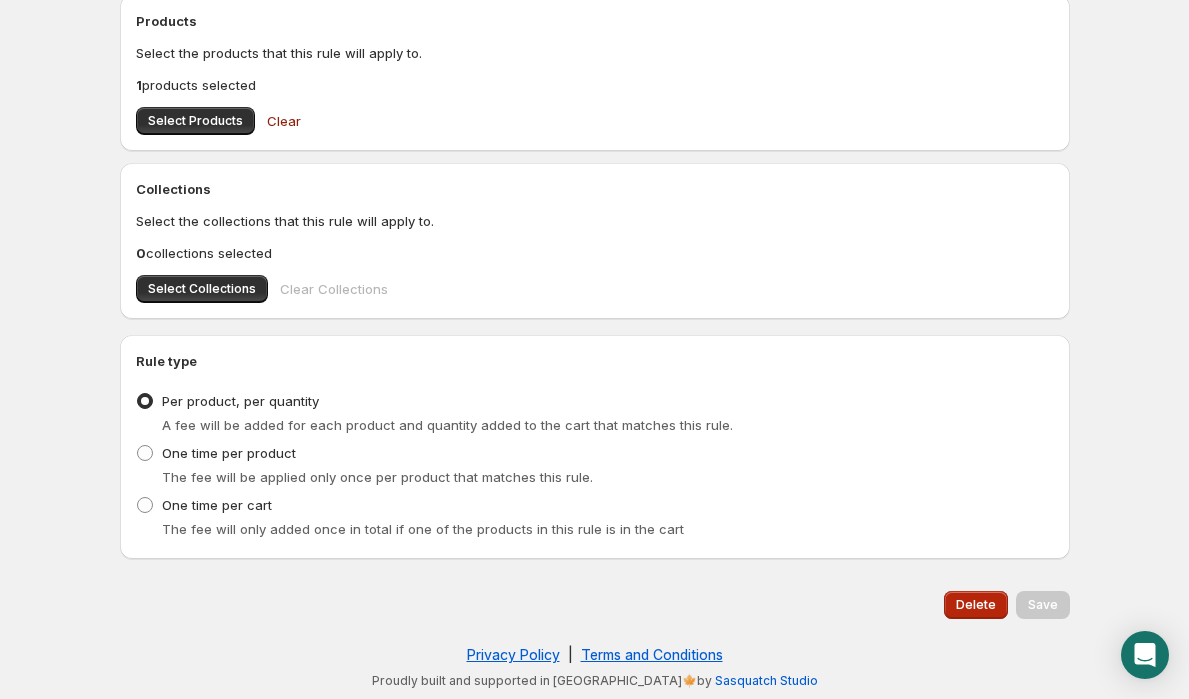 click on "Delete" at bounding box center [976, 605] 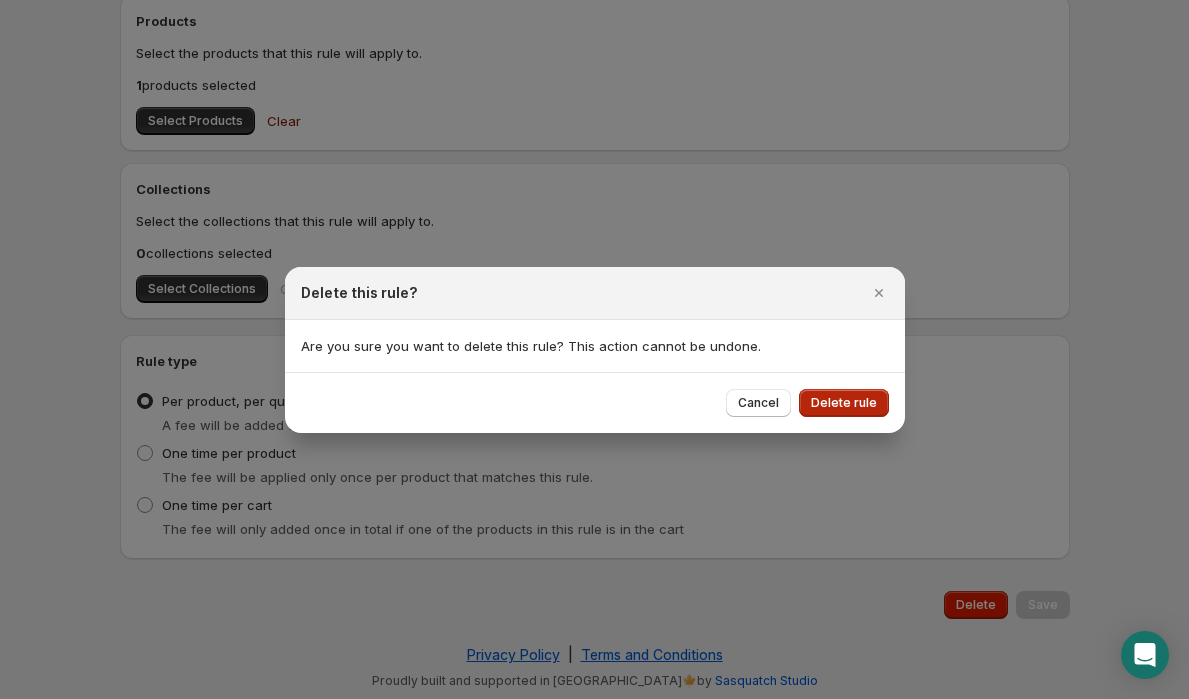 click on "Delete rule" at bounding box center [844, 403] 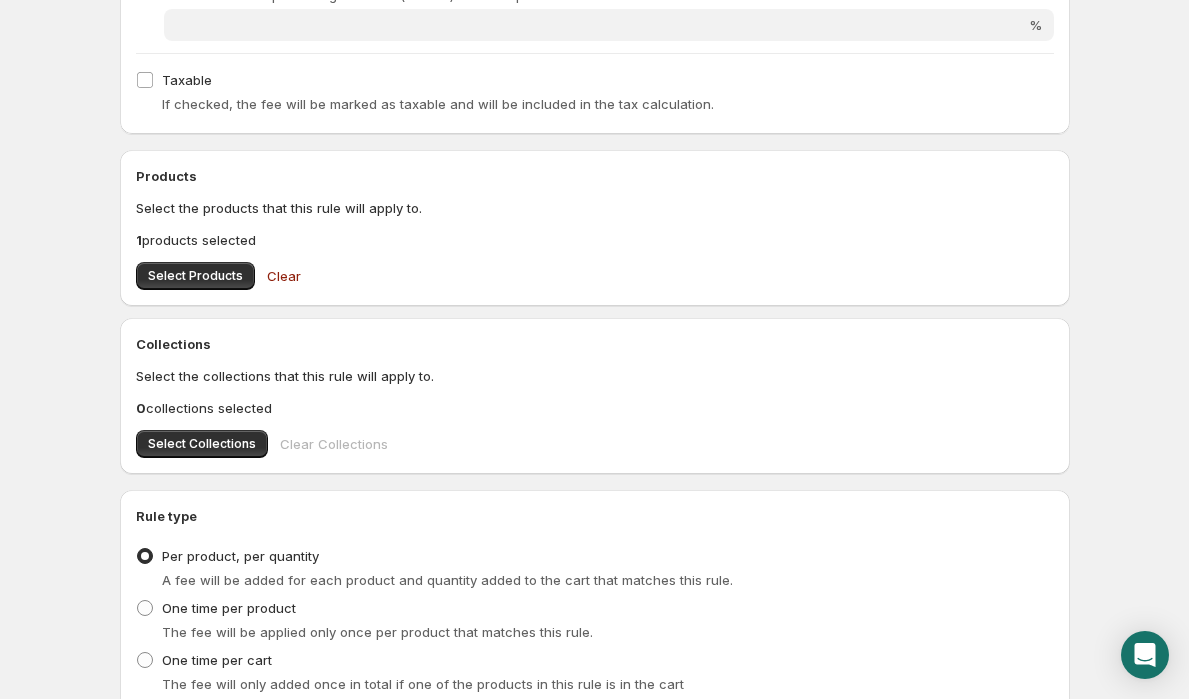 scroll, scrollTop: 0, scrollLeft: 0, axis: both 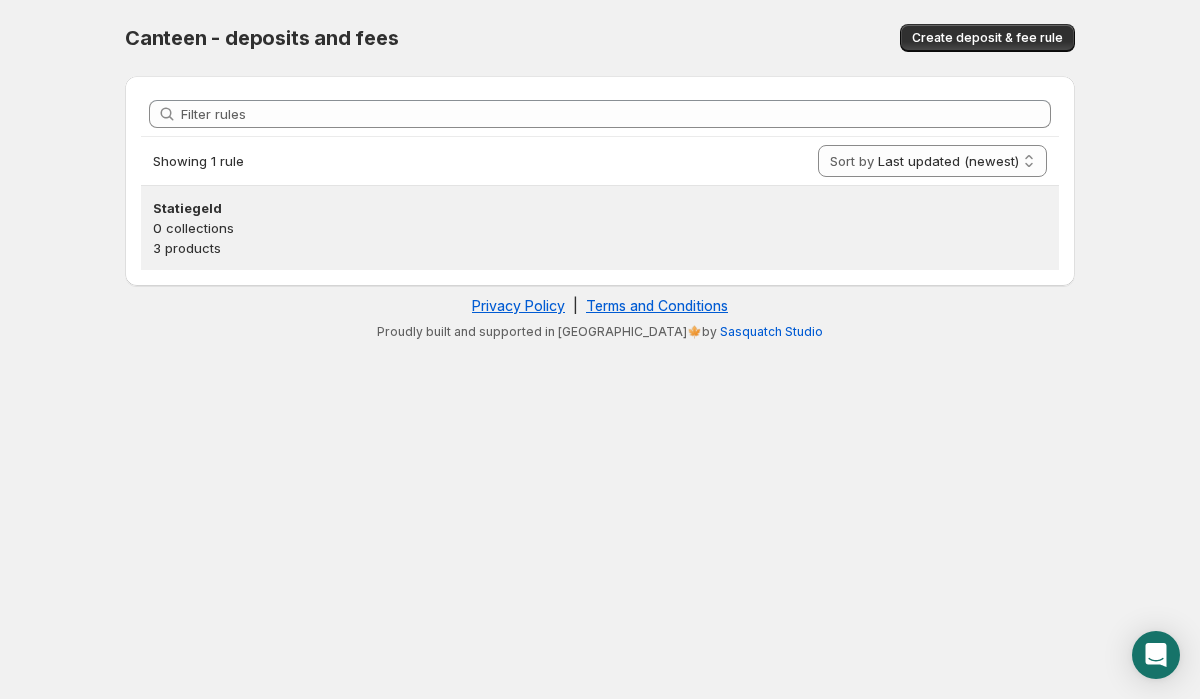 click on "0   collections" at bounding box center (600, 228) 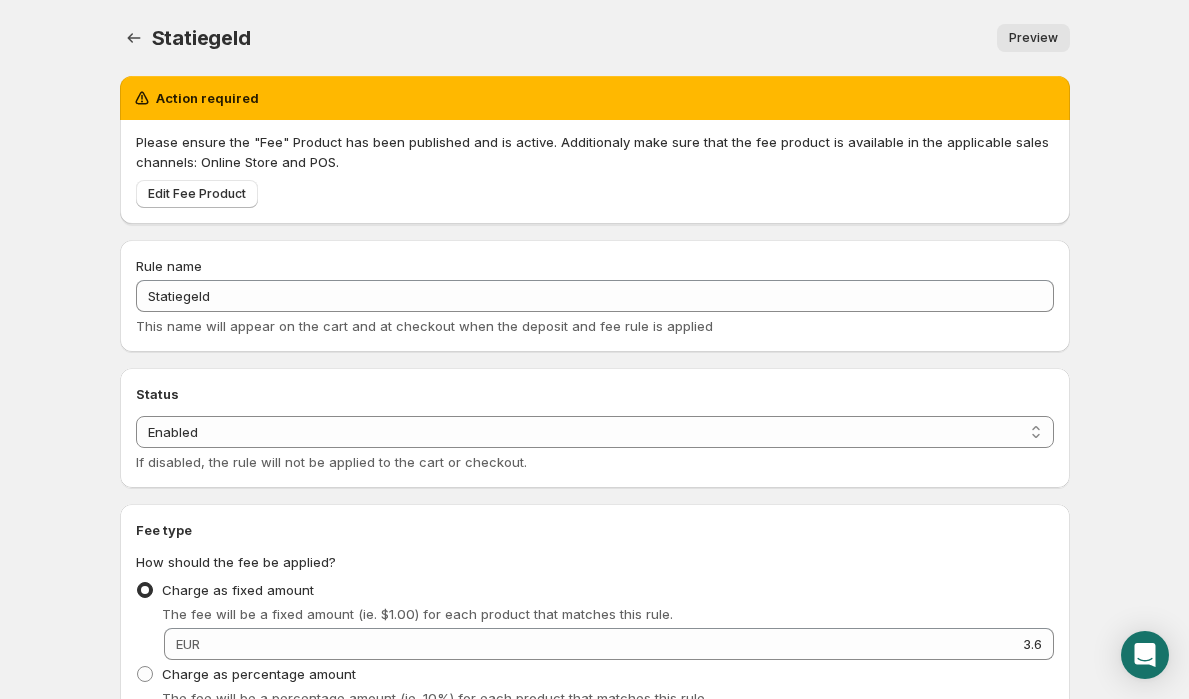 click on "Action required" at bounding box center [207, 98] 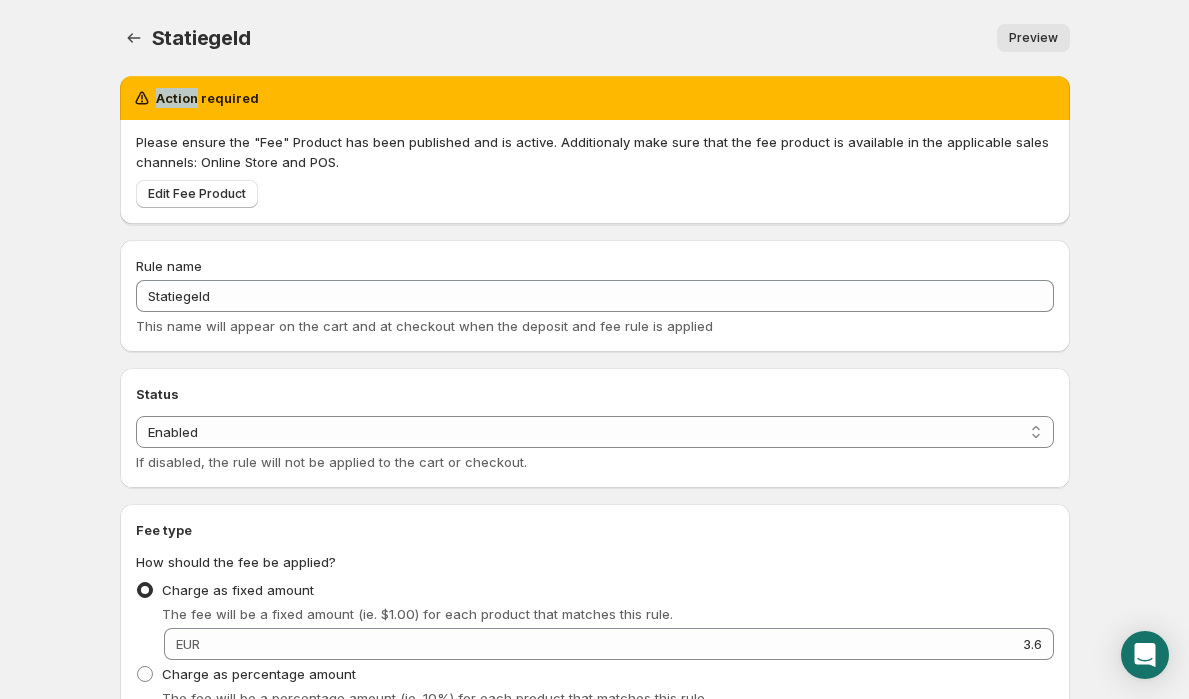 click on "Action required" at bounding box center [207, 98] 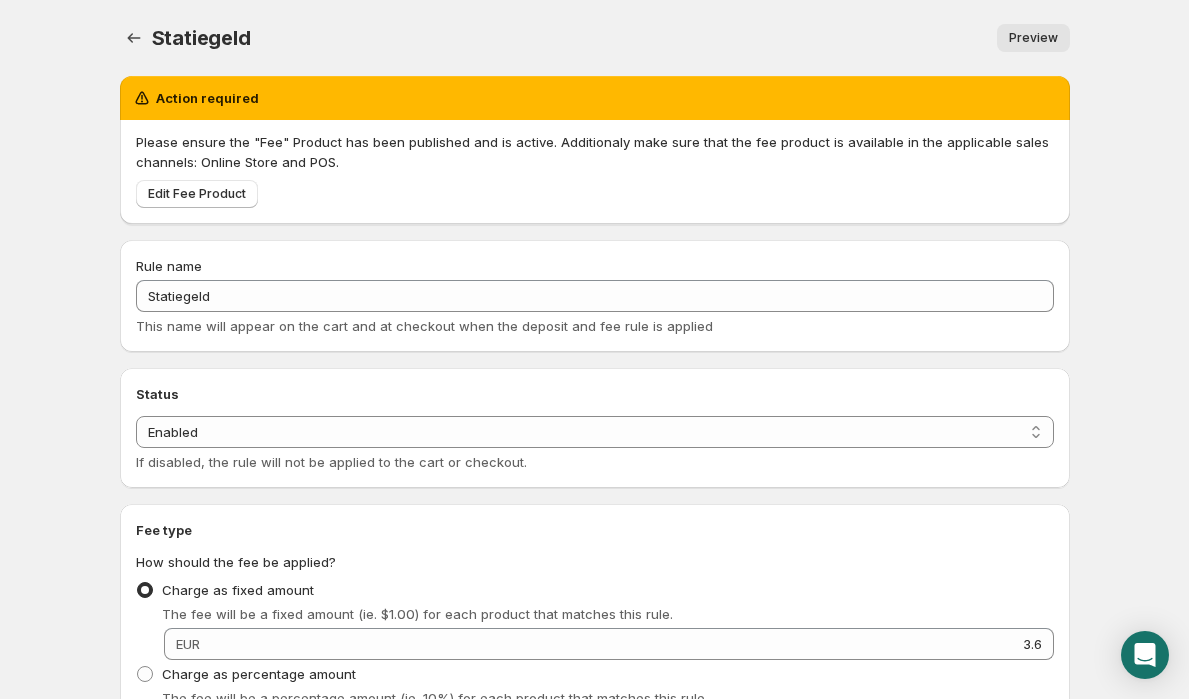 click on "Edit Fee Product" at bounding box center (591, 190) 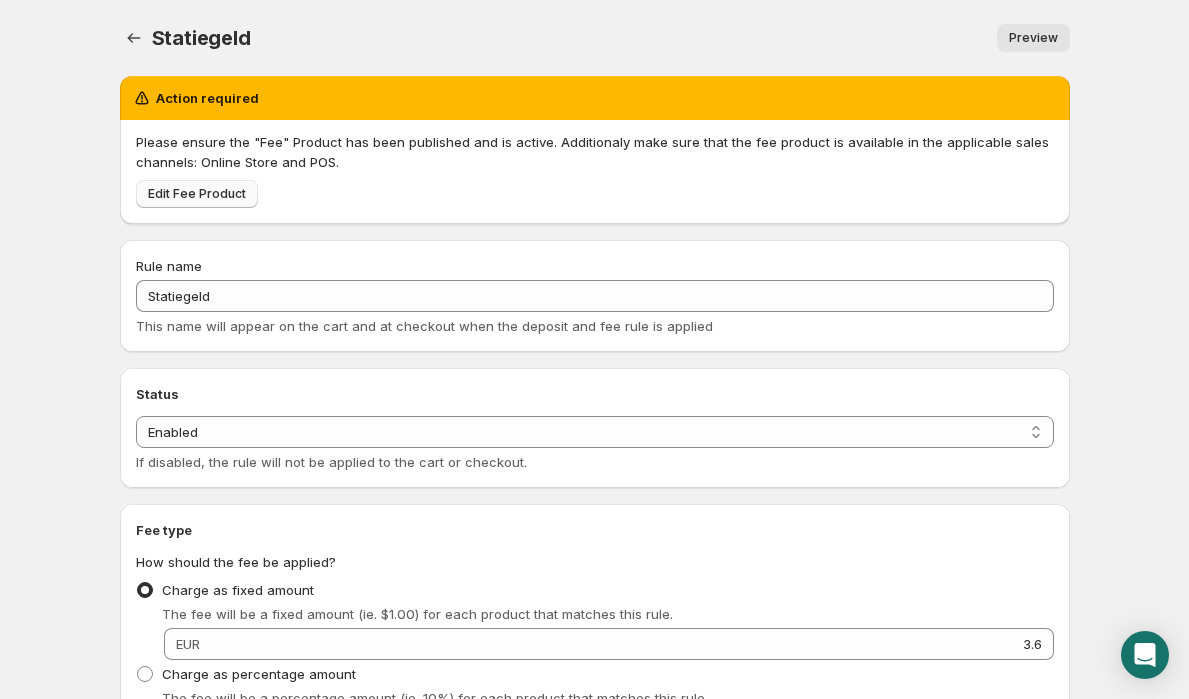 click on "Edit Fee Product" at bounding box center (197, 194) 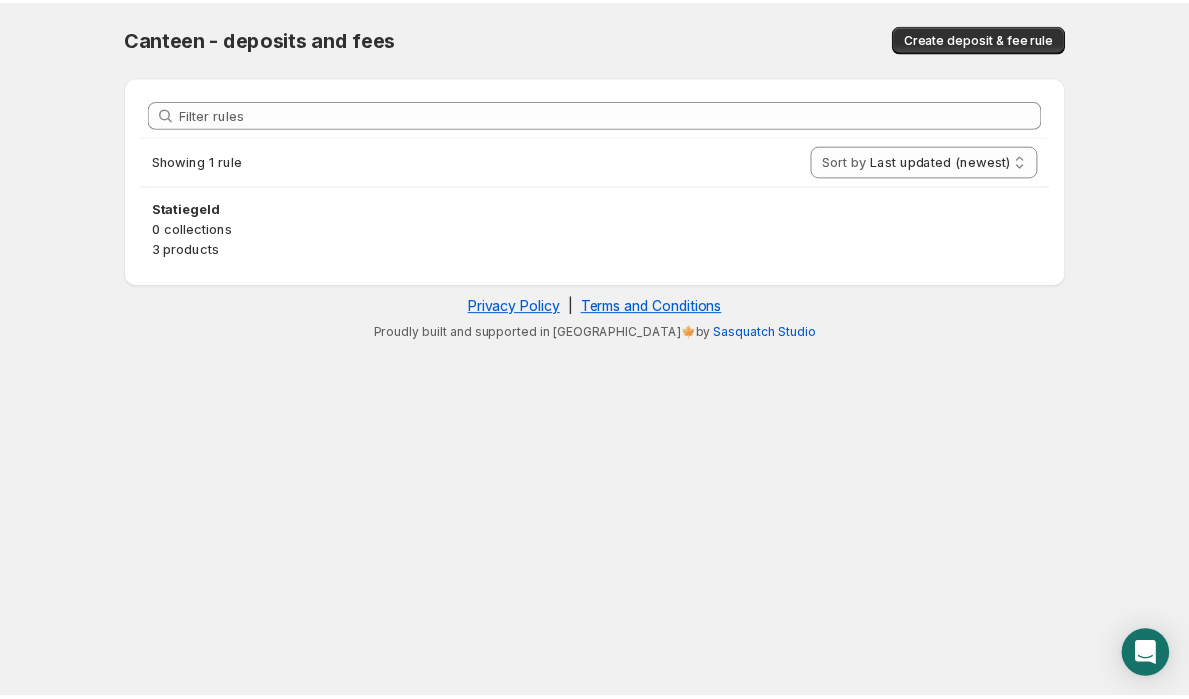 scroll, scrollTop: 0, scrollLeft: 0, axis: both 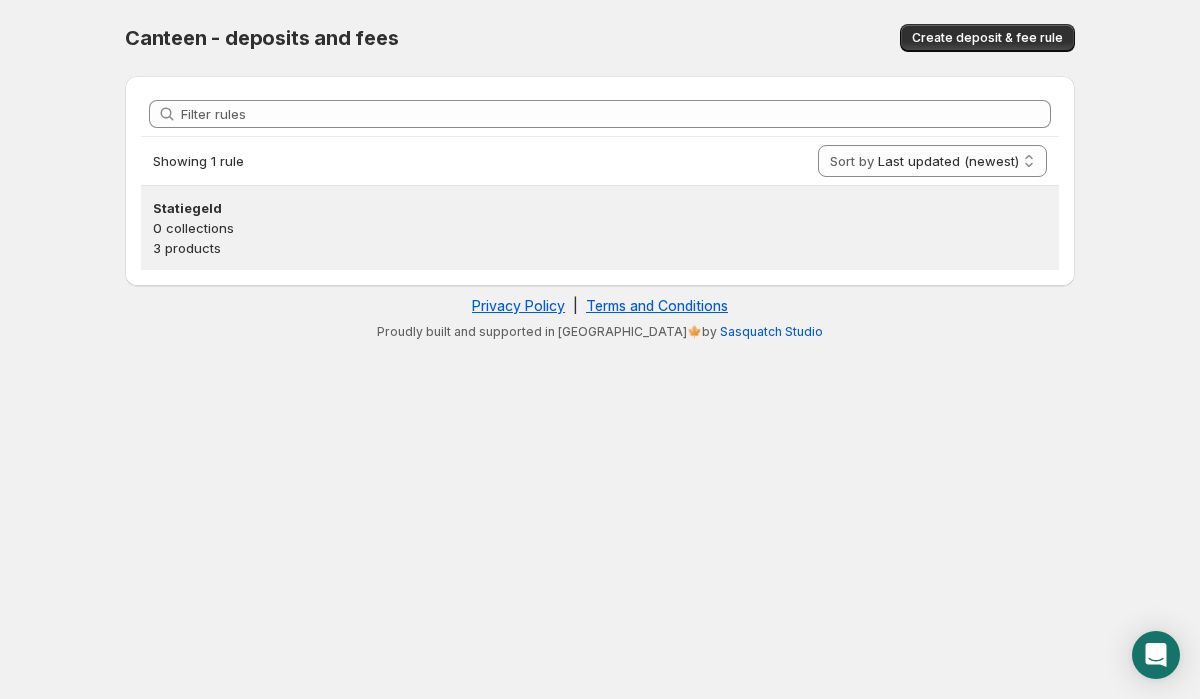 click on "0   collections" at bounding box center [600, 228] 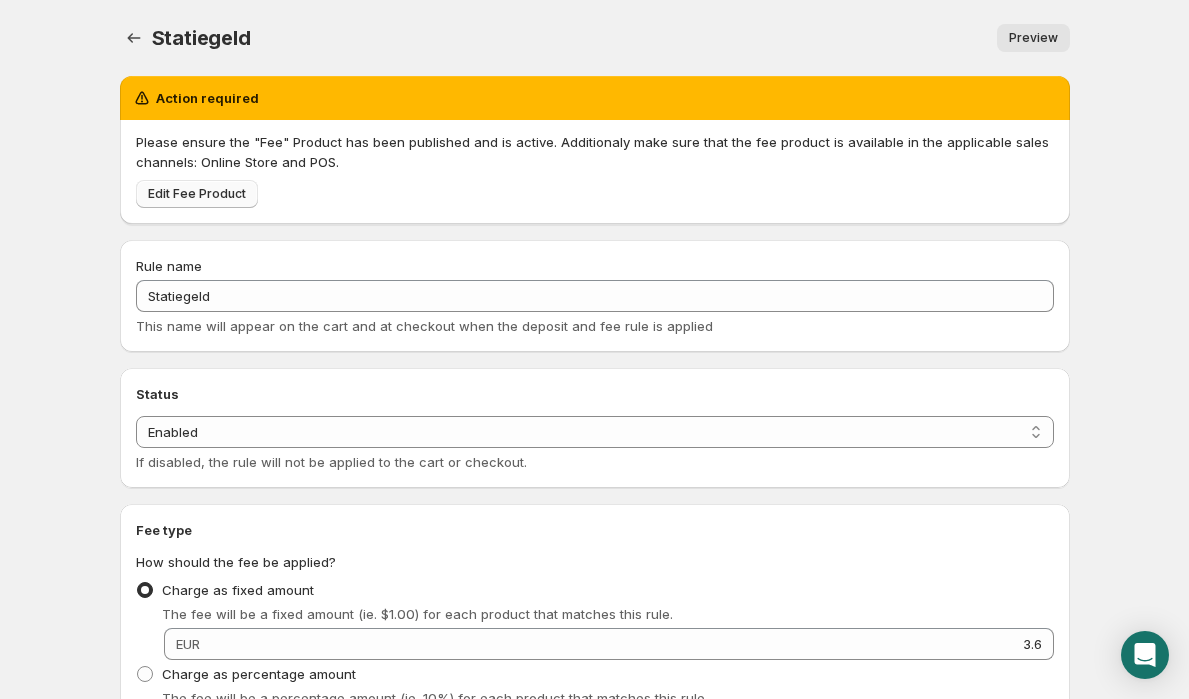 click on "Edit Fee Product" at bounding box center [197, 194] 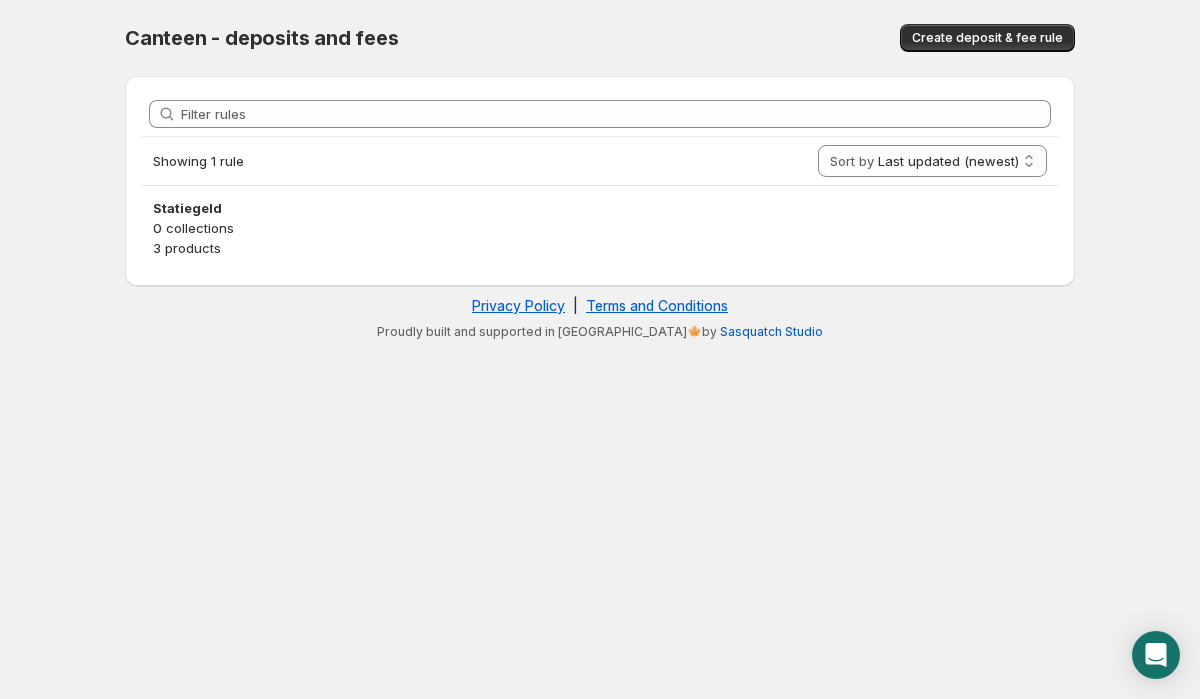 scroll, scrollTop: 0, scrollLeft: 0, axis: both 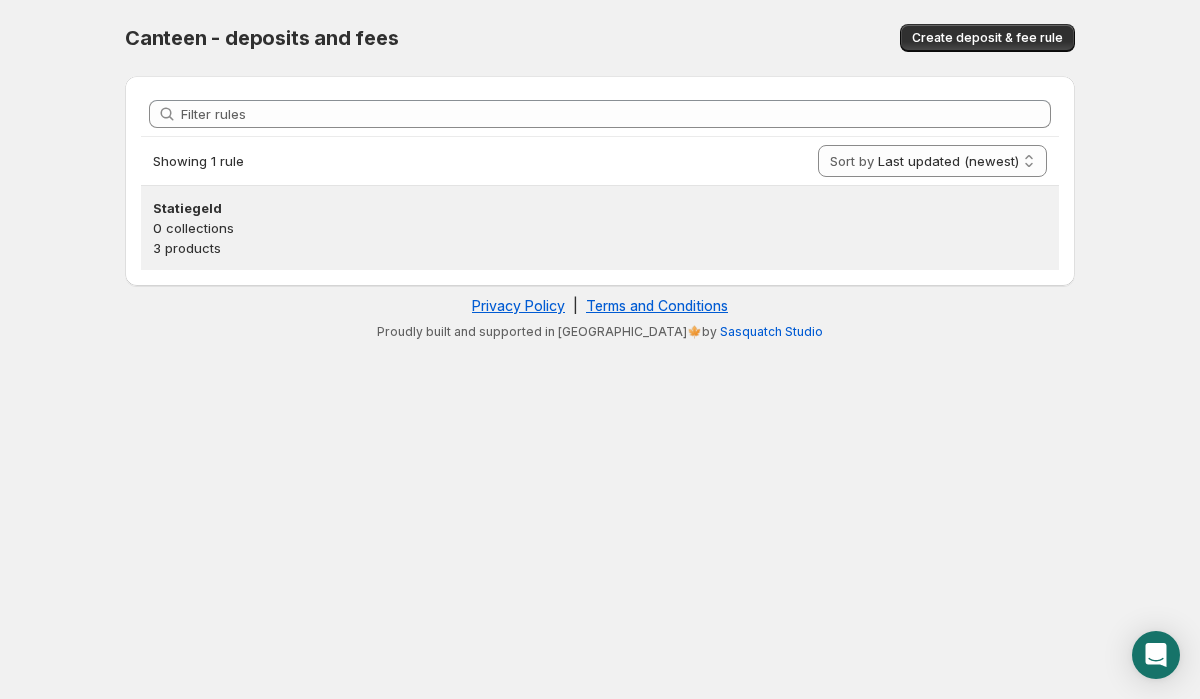click on "Statiegeld" at bounding box center [600, 208] 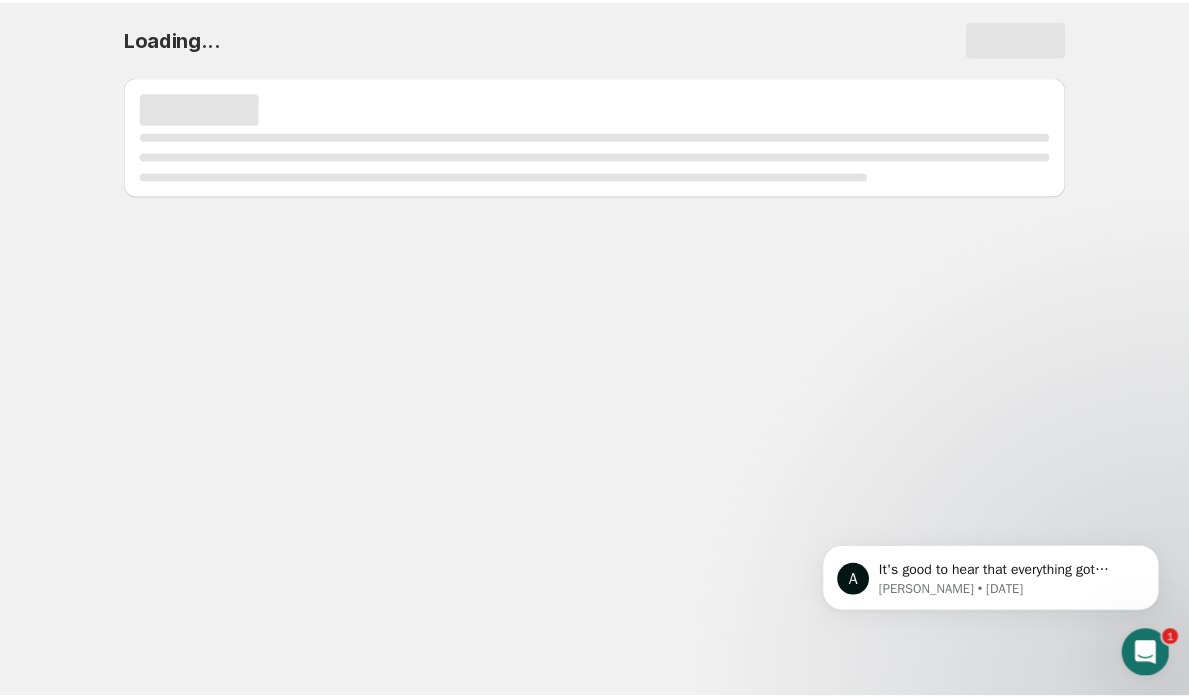 scroll, scrollTop: 0, scrollLeft: 0, axis: both 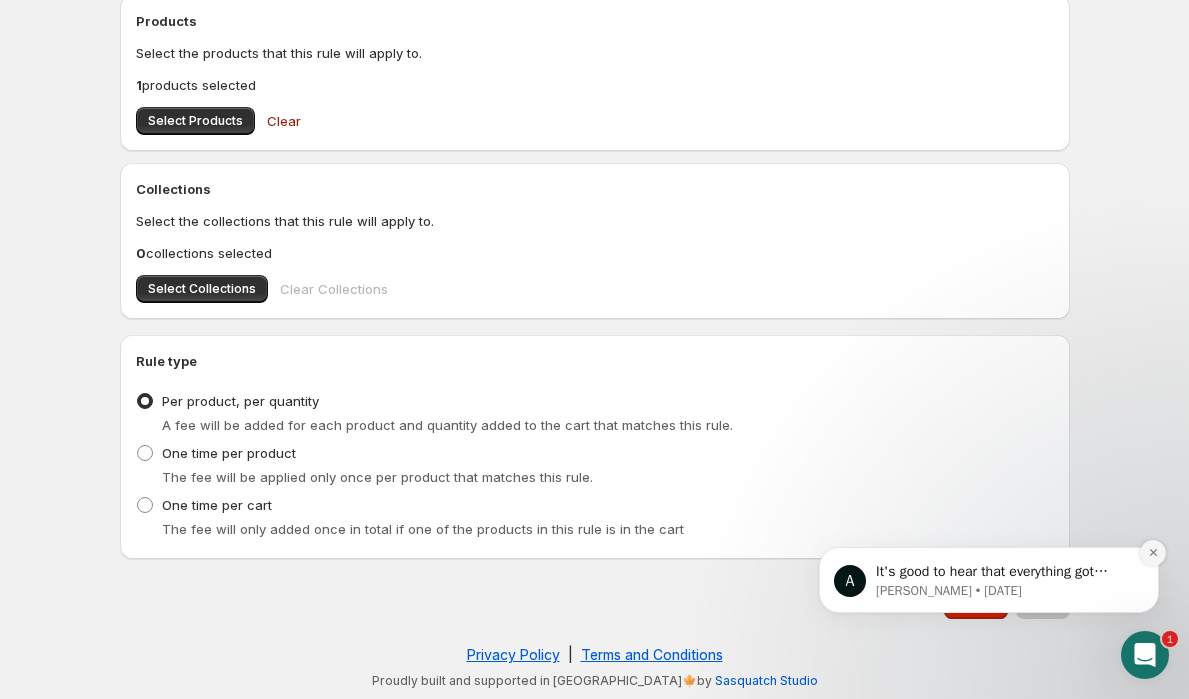 click 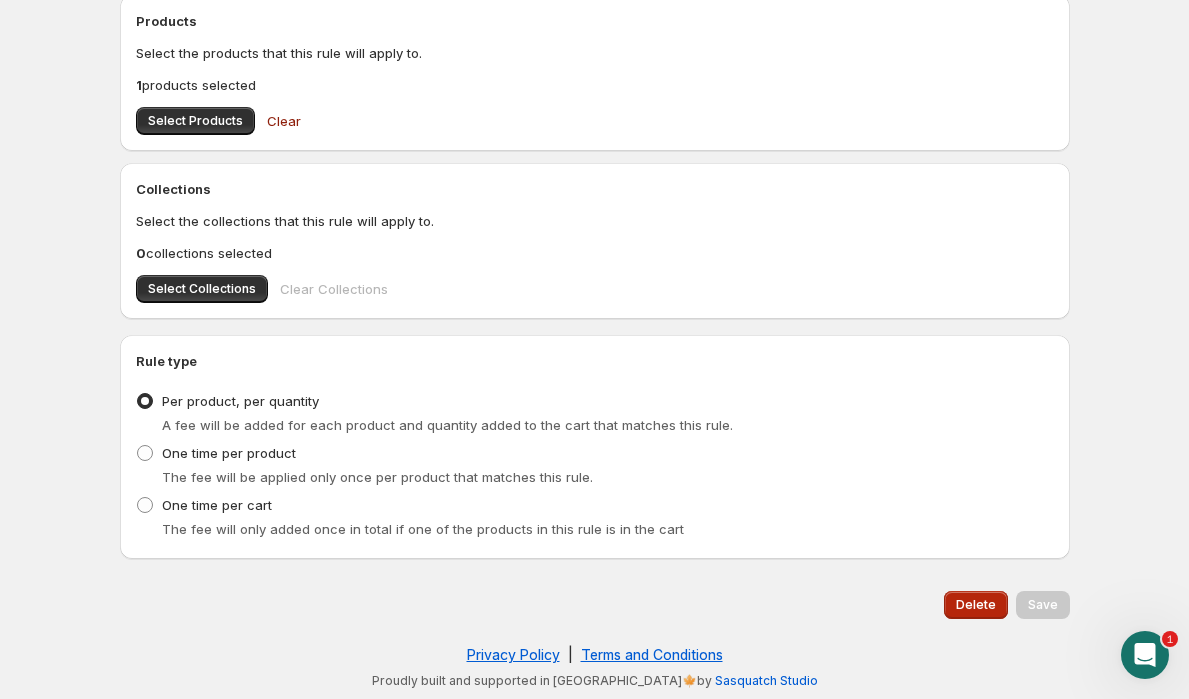 click on "Delete" at bounding box center [976, 605] 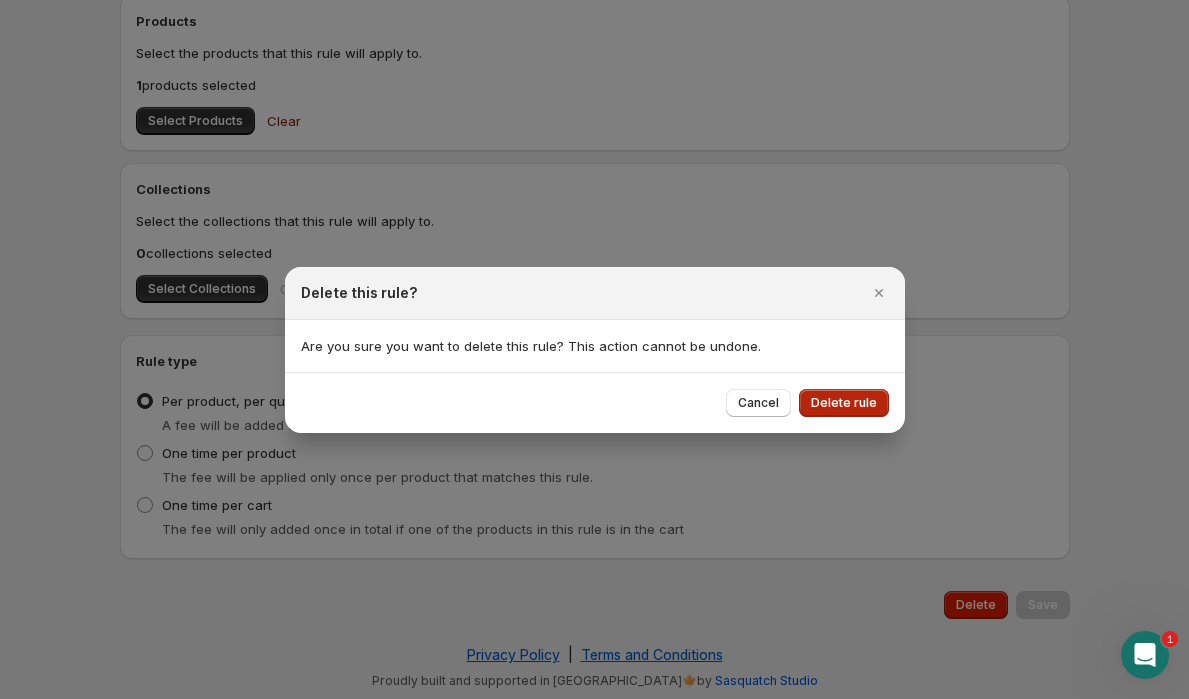 click on "Delete rule" at bounding box center (844, 403) 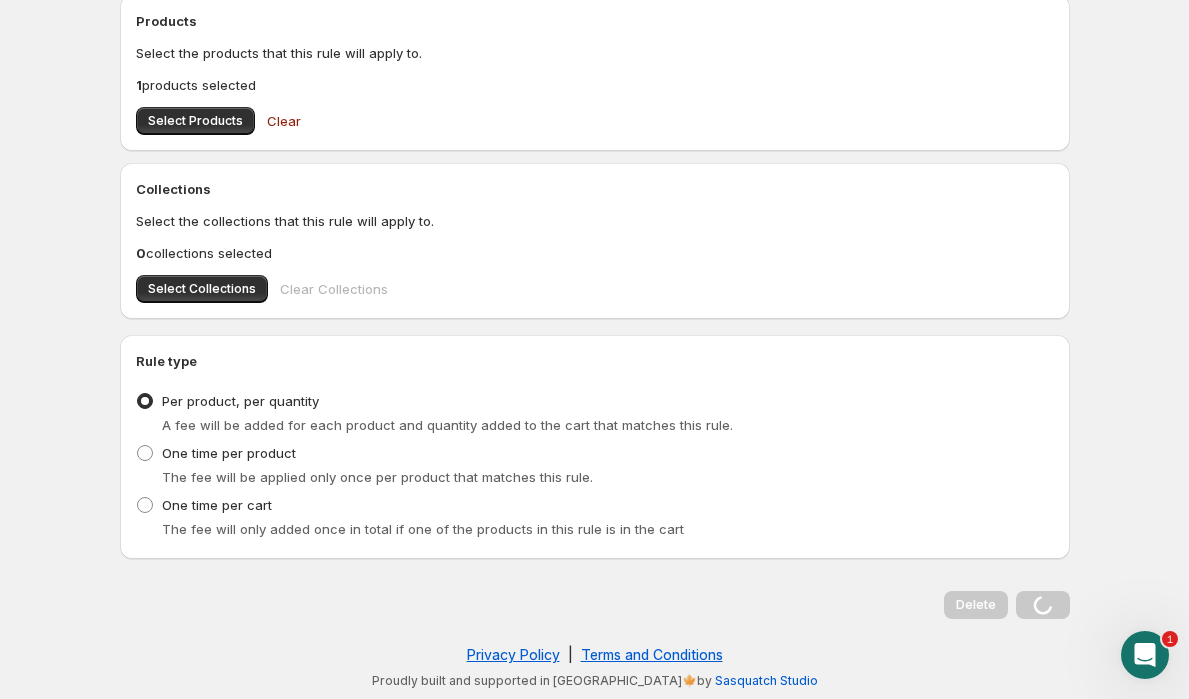 scroll, scrollTop: 0, scrollLeft: 0, axis: both 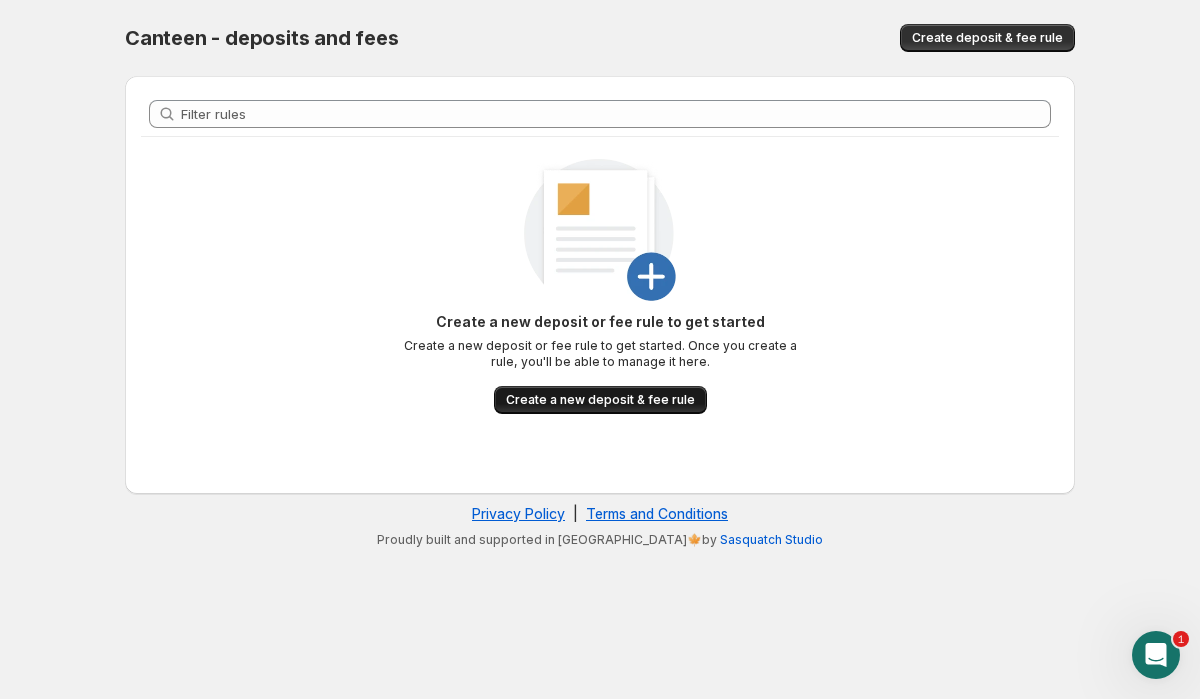 click on "Create a new deposit & fee rule" at bounding box center [600, 400] 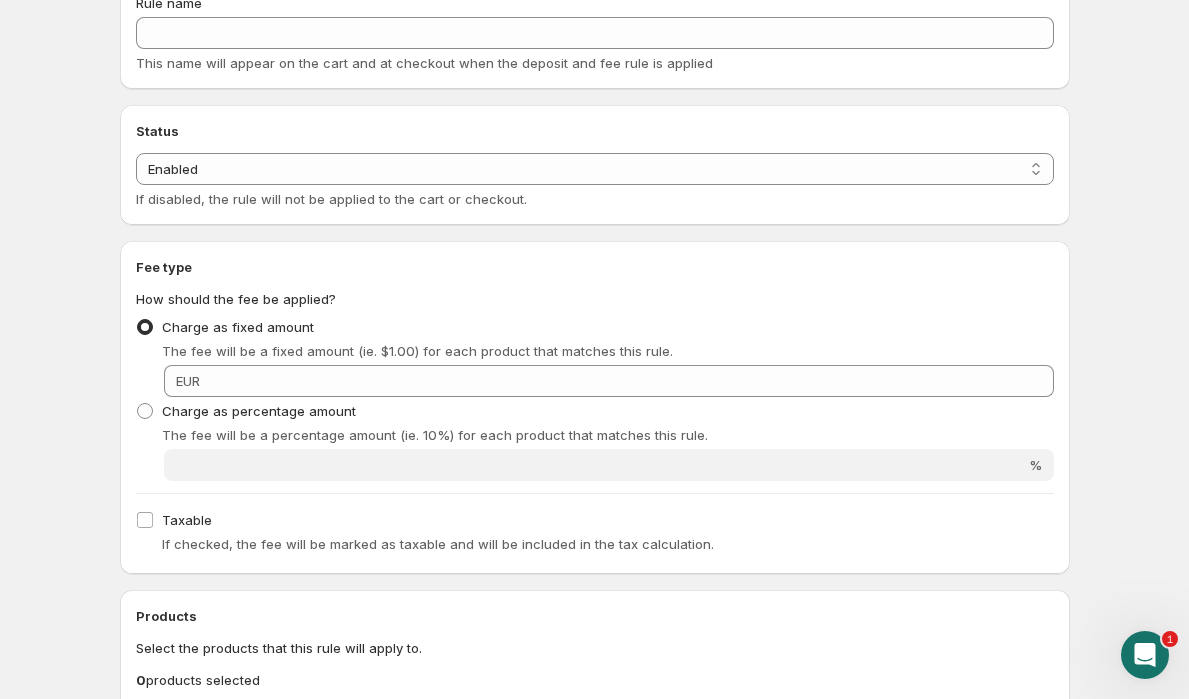 scroll, scrollTop: 0, scrollLeft: 0, axis: both 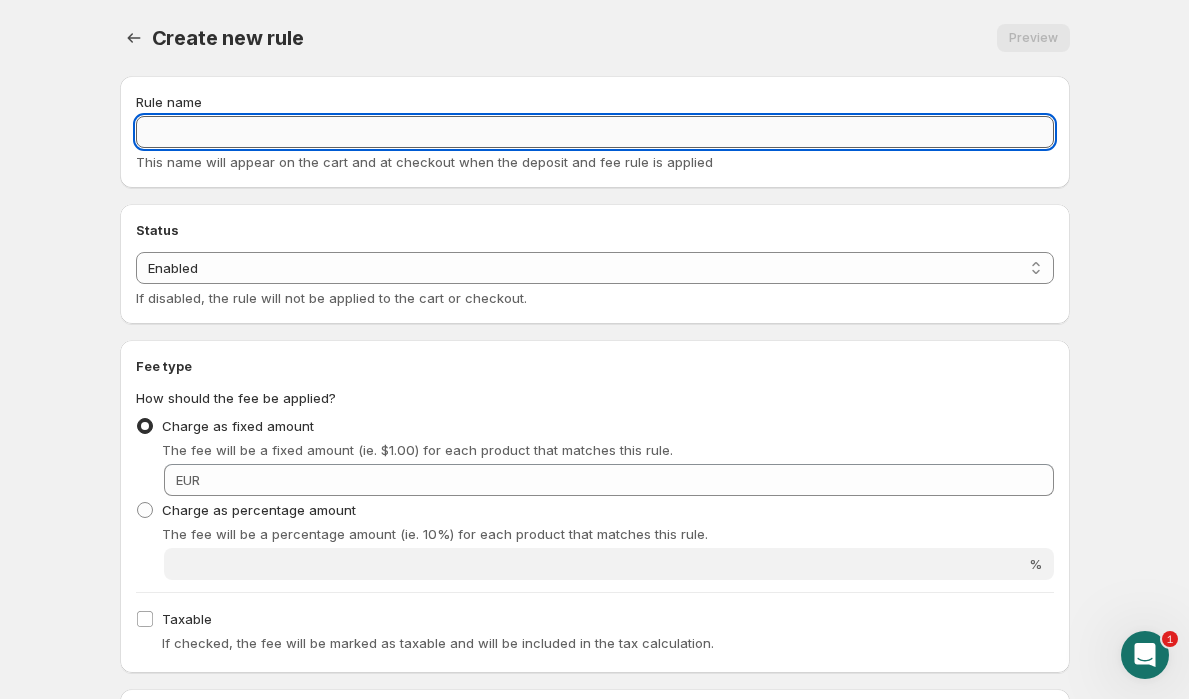 click on "Rule name" at bounding box center [595, 132] 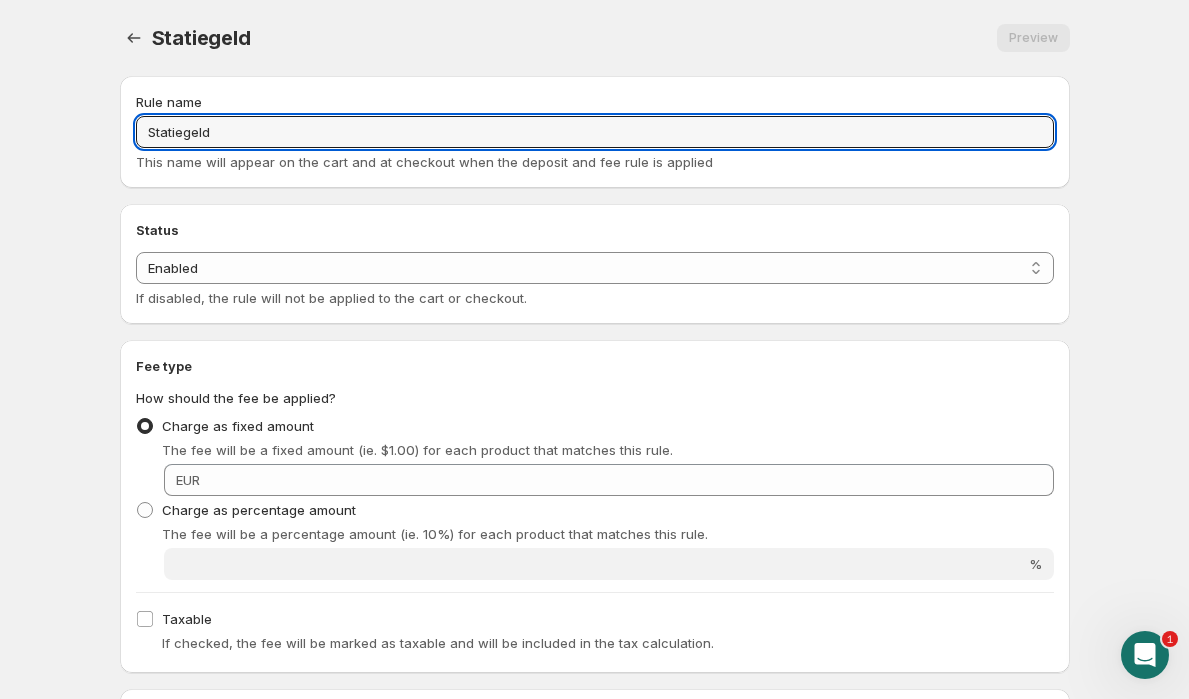 type on "Statiegeld" 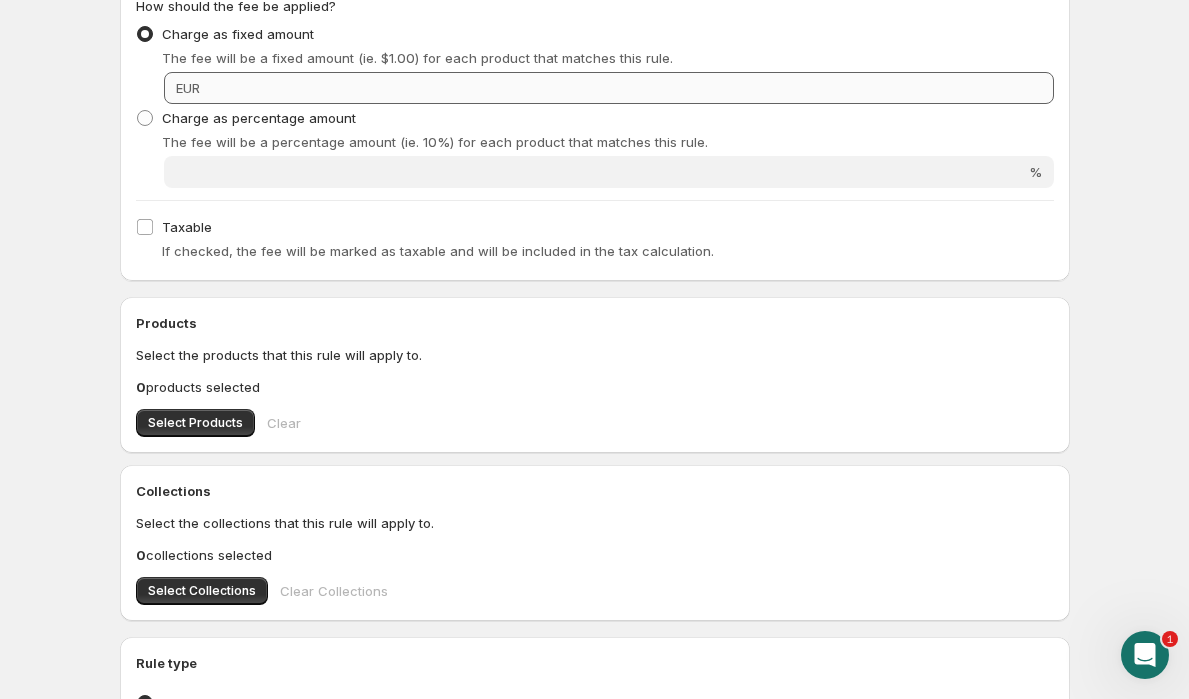 scroll, scrollTop: 391, scrollLeft: 0, axis: vertical 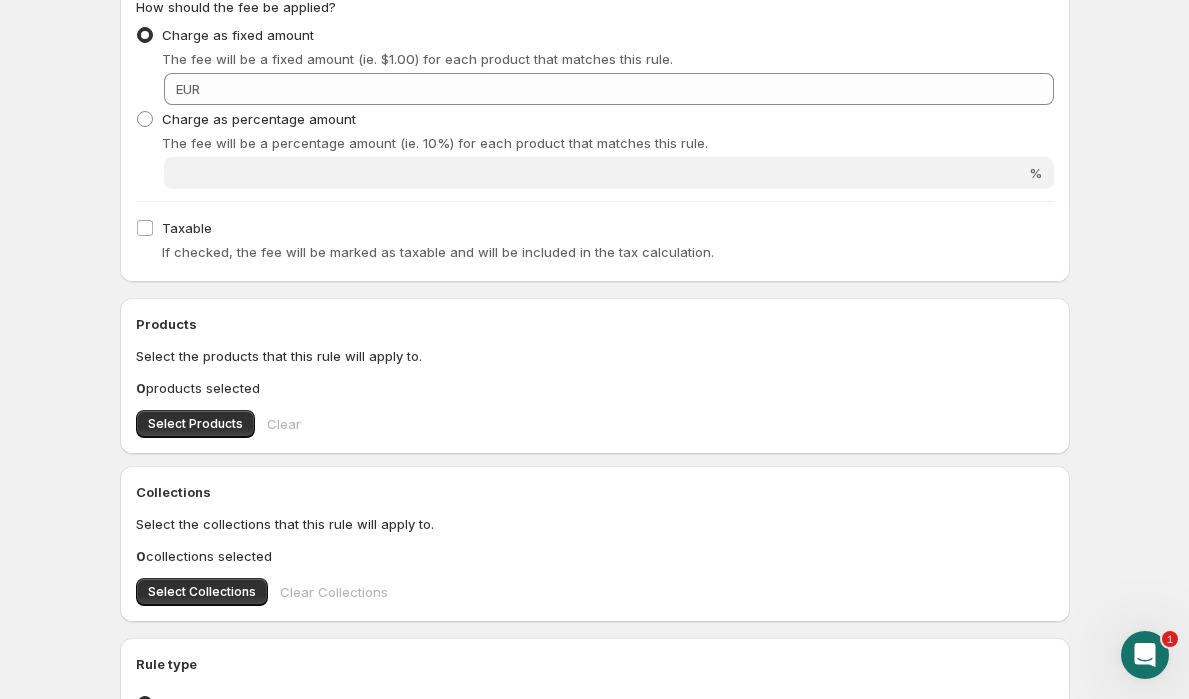 click on "Home Help Statiegeld. This page is ready Statiegeld Preview More actions Preview Rule name Statiegeld This name will appear on the cart and at checkout when the deposit and fee rule is applied Status Status Enabled Disabled Enabled If disabled, the rule will not be applied to the cart or checkout. Fee type How should the fee be applied? Charge as fixed amount The fee will be a fixed amount (ie. $1.00) for each product that matches this rule. Fixed amount EUR Charge as percentage amount The fee will be a percentage amount (ie. 10%) for each product that matches this rule. Percentage amount % Taxable If checked, the fee will be marked as taxable and will be included in the tax calculation. Products Select the products that this rule will apply to. 0  products selected Select Products Clear Collections Select the collections that this rule will apply to. 0  collections selected Select Collections Clear Collections Rule type Type of rule Per product, per quantity One time per product One time per cart Save |   1" at bounding box center [594, -42] 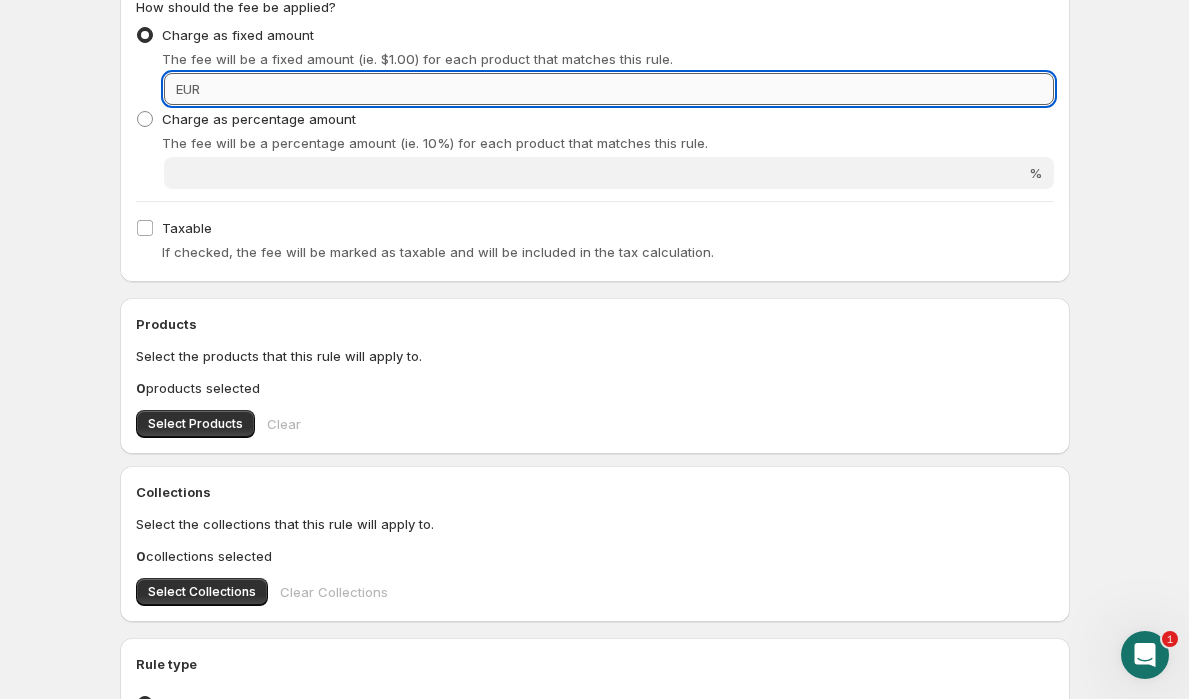 click on "Fixed amount" at bounding box center [630, 89] 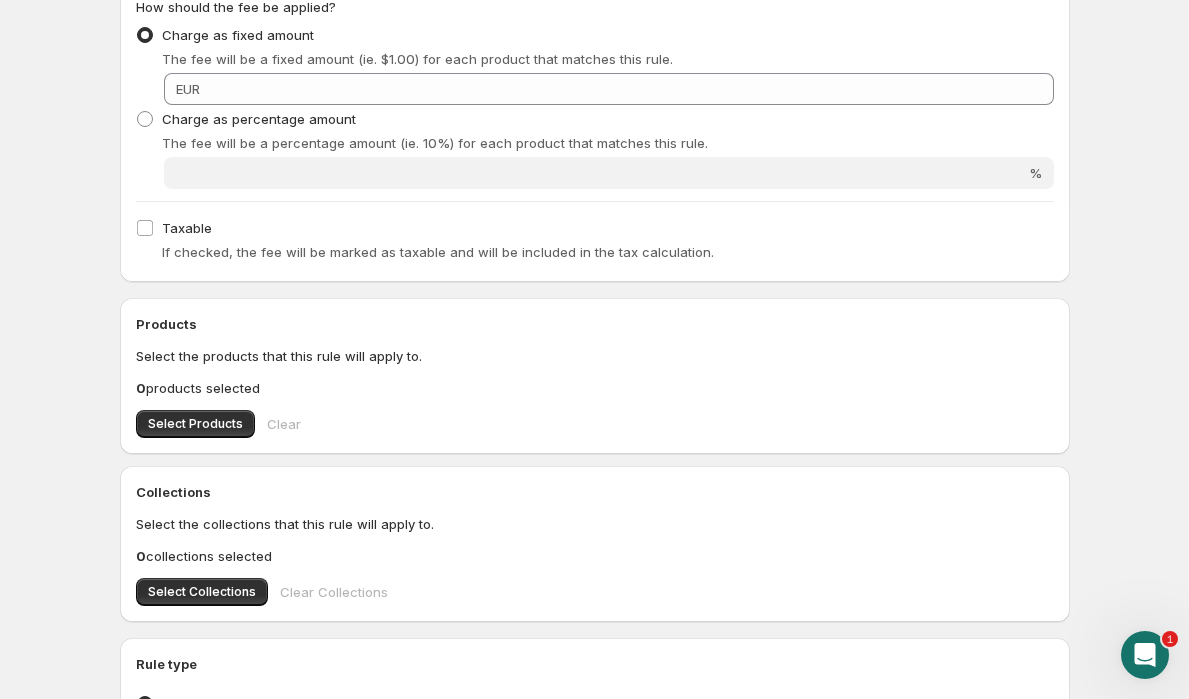 click on "Home Help Statiegeld. This page is ready Statiegeld Preview More actions Preview Rule name Statiegeld This name will appear on the cart and at checkout when the deposit and fee rule is applied Status Status Enabled Disabled Enabled If disabled, the rule will not be applied to the cart or checkout. Fee type How should the fee be applied? Charge as fixed amount The fee will be a fixed amount (ie. $1.00) for each product that matches this rule. Fixed amount EUR Charge as percentage amount The fee will be a percentage amount (ie. 10%) for each product that matches this rule. Percentage amount % Taxable If checked, the fee will be marked as taxable and will be included in the tax calculation. Products Select the products that this rule will apply to. 0  products selected Select Products Clear Collections Select the collections that this rule will apply to. 0  collections selected Select Collections Clear Collections Rule type Type of rule Per product, per quantity One time per product One time per cart Save |   1" at bounding box center (594, -42) 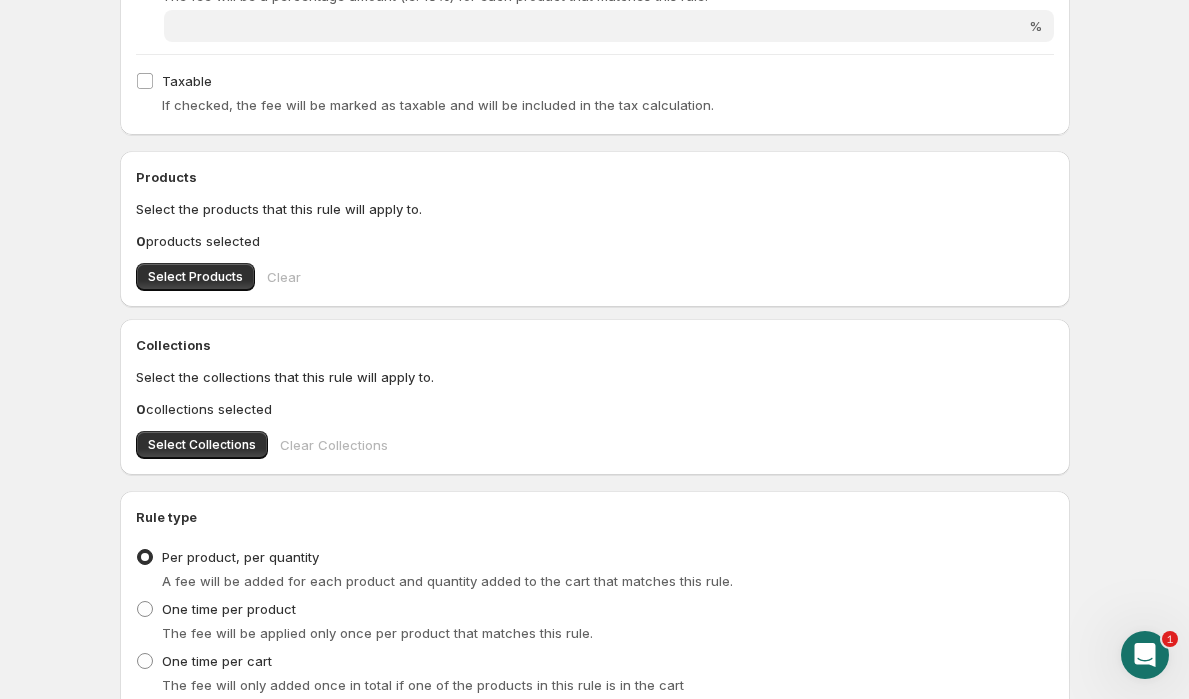 scroll, scrollTop: 544, scrollLeft: 0, axis: vertical 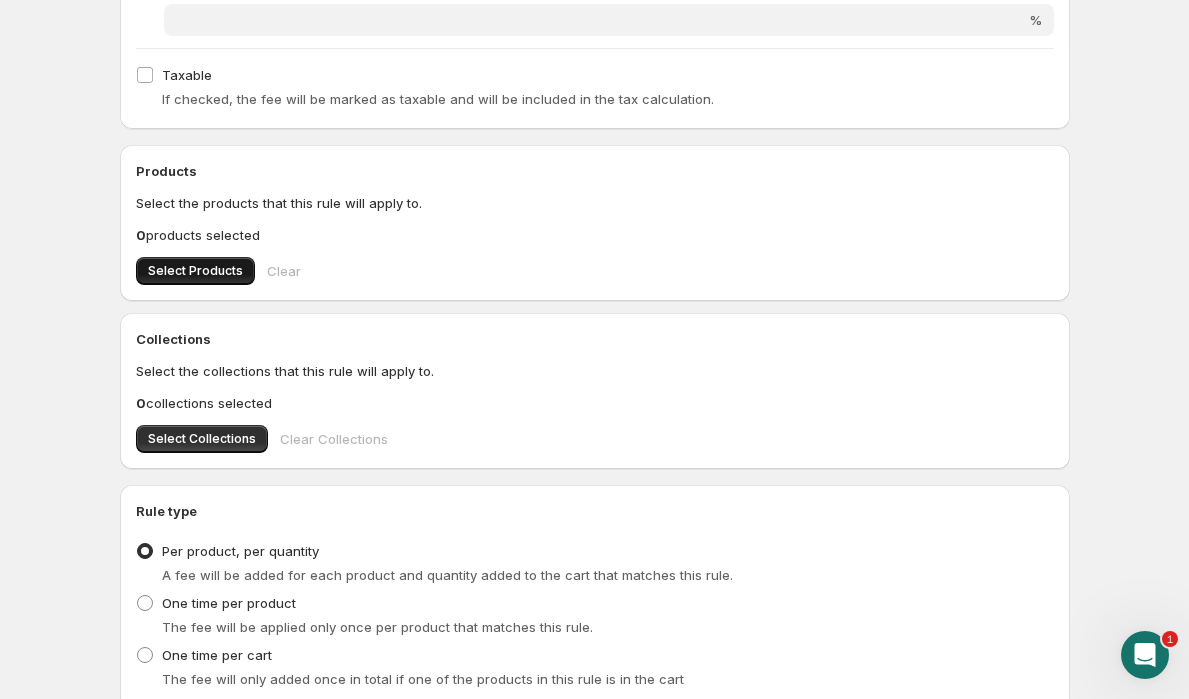 click on "Select Products" at bounding box center (195, 271) 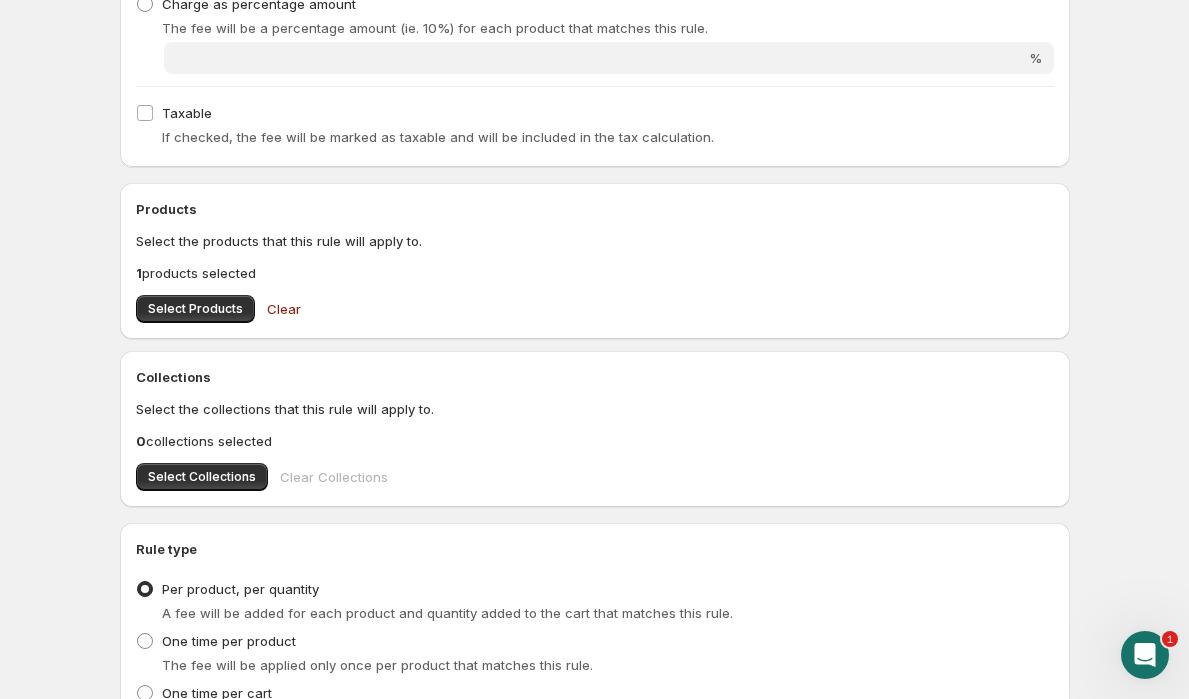 click on "Charge as percentage amount The fee will be a percentage amount (ie. 10%) for each product that matches this rule. Percentage amount %" at bounding box center (595, 32) 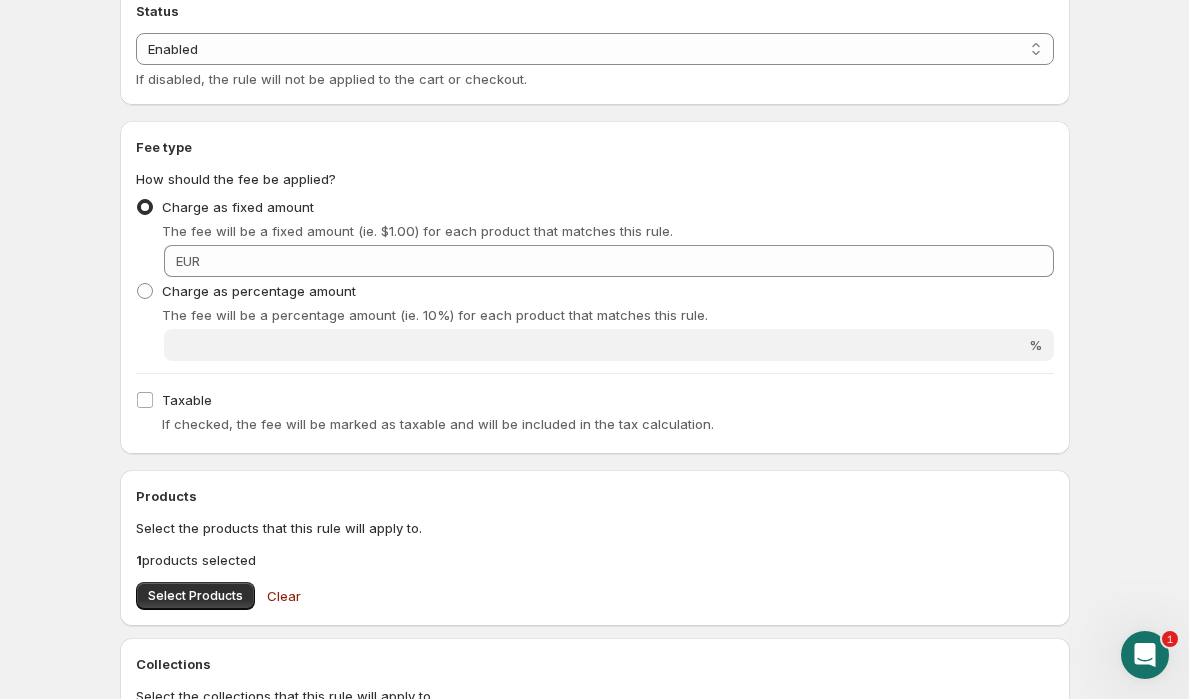 scroll, scrollTop: 111, scrollLeft: 0, axis: vertical 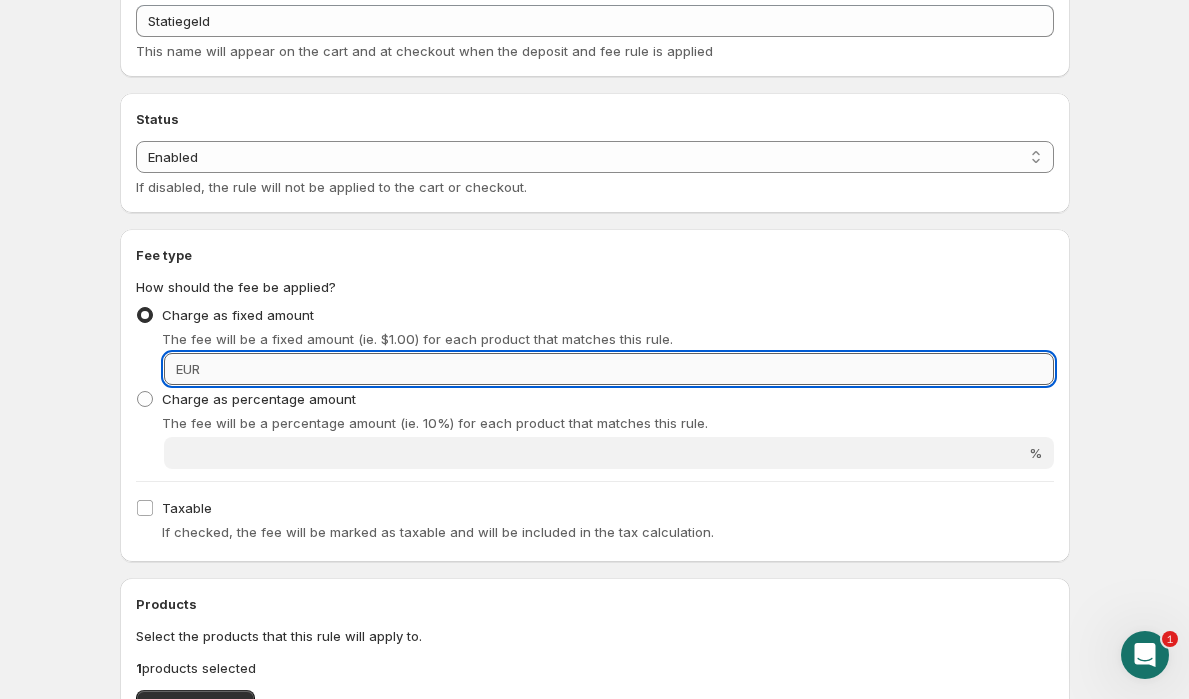 click on "Fixed amount" at bounding box center (630, 369) 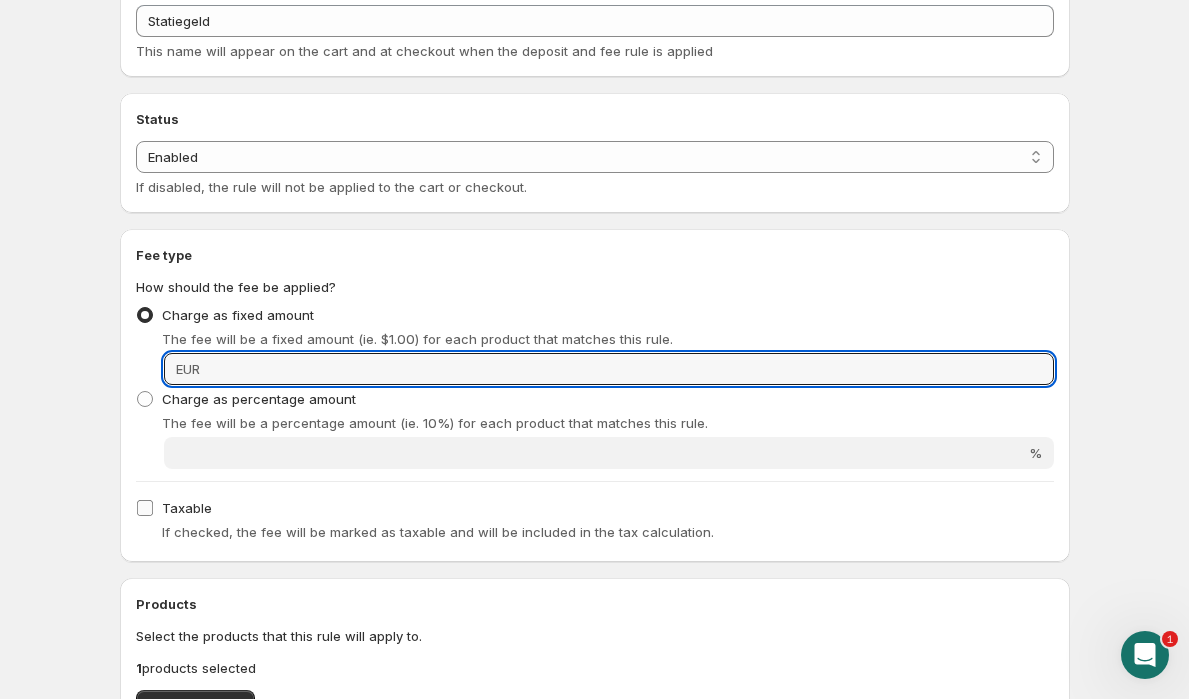 click on "Taxable" at bounding box center (145, 508) 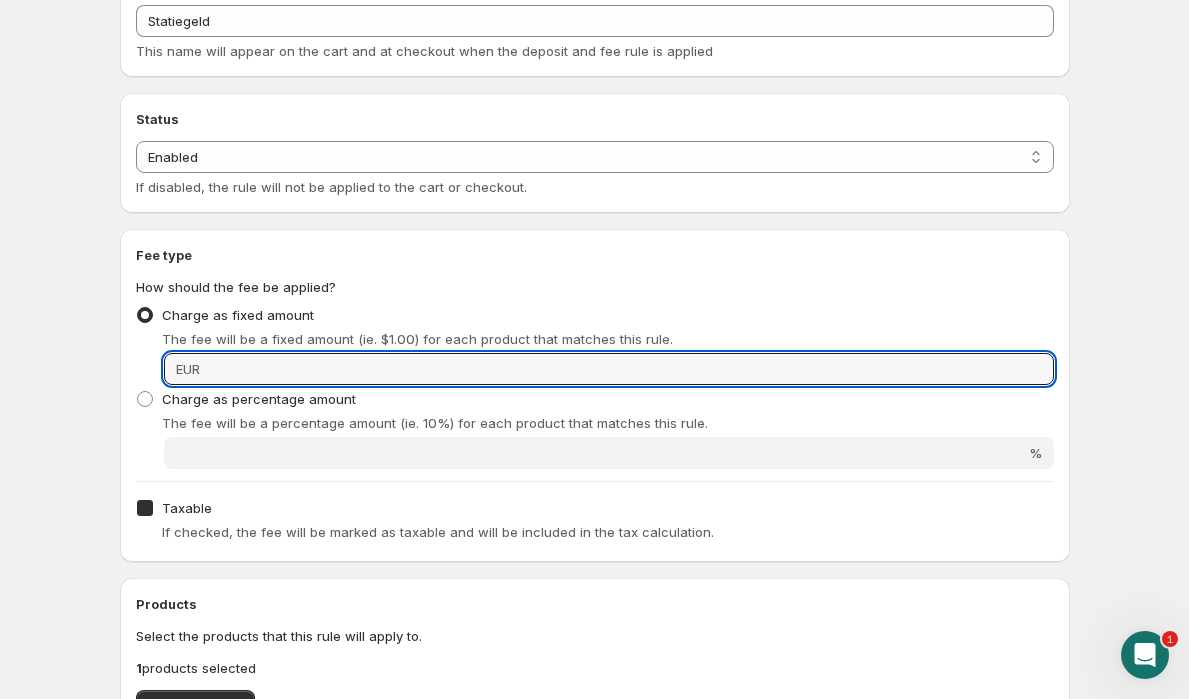 checkbox on "true" 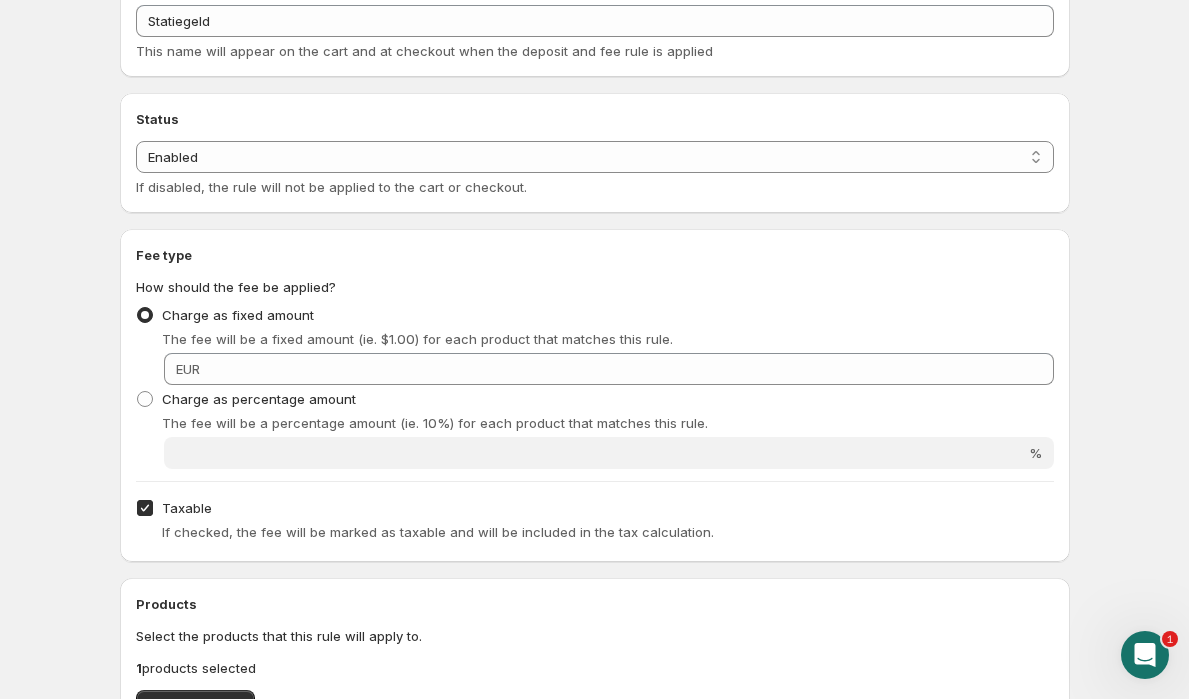 click on "Home Help Statiegeld. This page is ready Statiegeld Preview More actions Preview Rule name Statiegeld This name will appear on the cart and at checkout when the deposit and fee rule is applied Status Status Enabled Disabled Enabled If disabled, the rule will not be applied to the cart or checkout. Fee type How should the fee be applied? Charge as fixed amount The fee will be a fixed amount (ie. $1.00) for each product that matches this rule. Fixed amount EUR Charge as percentage amount The fee will be a percentage amount (ie. 10%) for each product that matches this rule. Percentage amount % Taxable If checked, the fee will be marked as taxable and will be included in the tax calculation. Products Select the products that this rule will apply to. 1  products selected Select Products Clear Collections Select the collections that this rule will apply to. 0  collections selected Select Collections Clear Collections Rule type Type of rule Per product, per quantity One time per product One time per cart Save |   1" at bounding box center [594, 238] 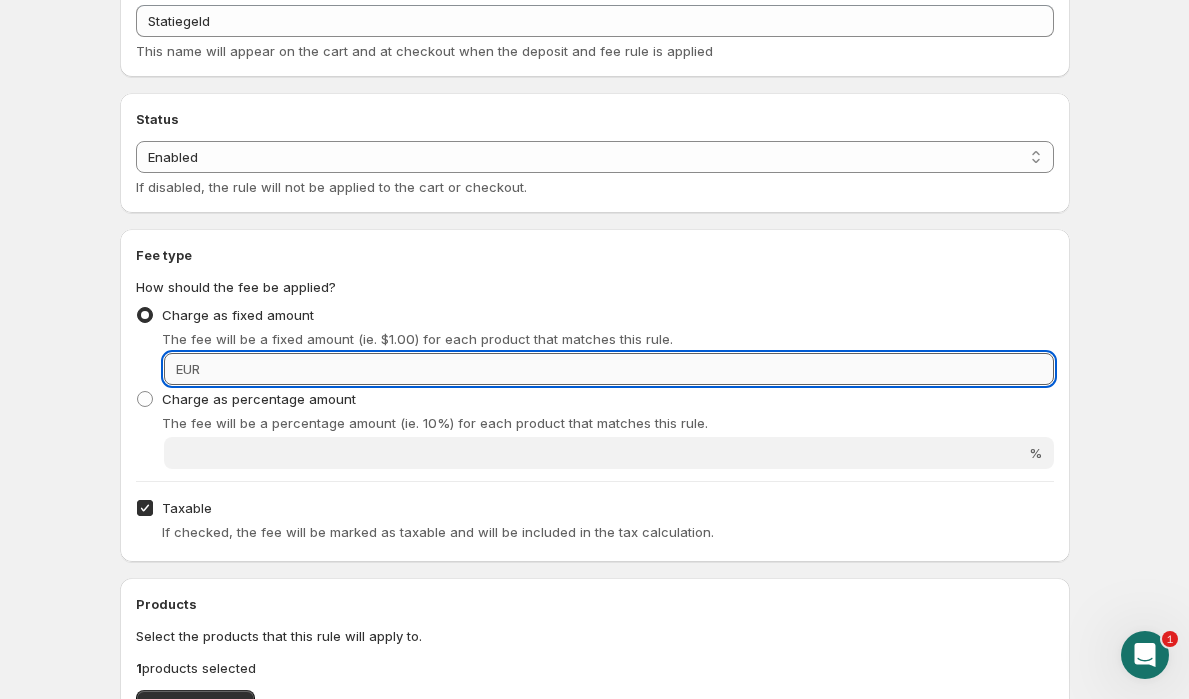 click on "Fixed amount" at bounding box center [630, 369] 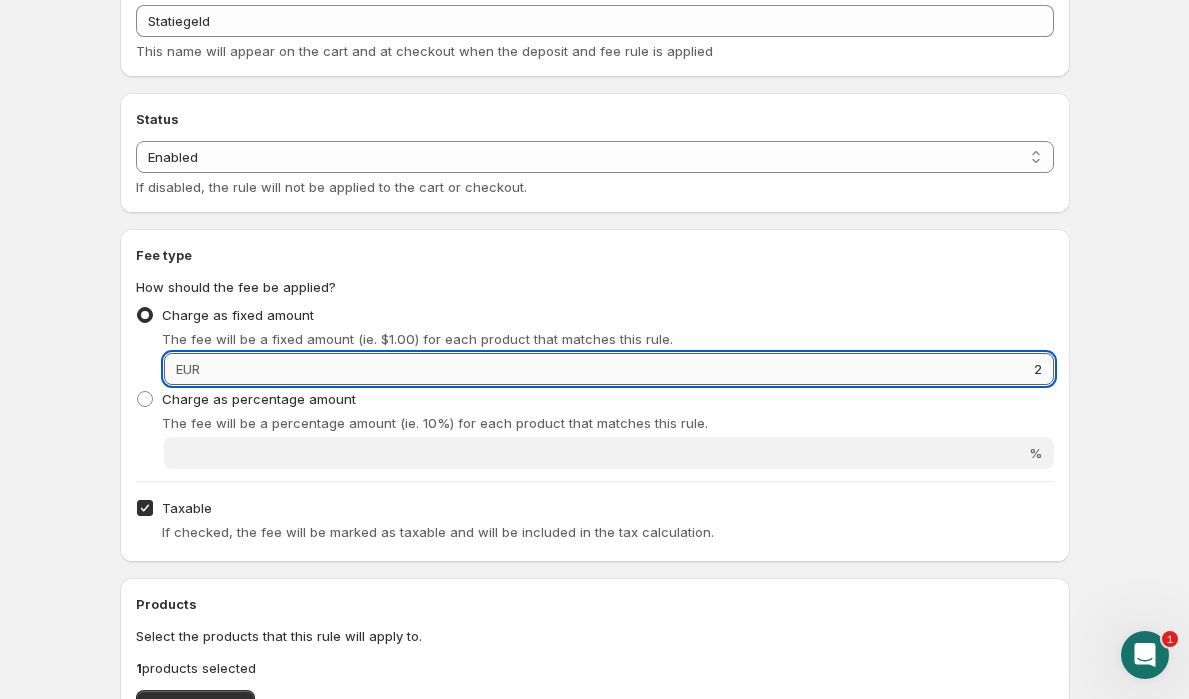 click on "2" at bounding box center [630, 369] 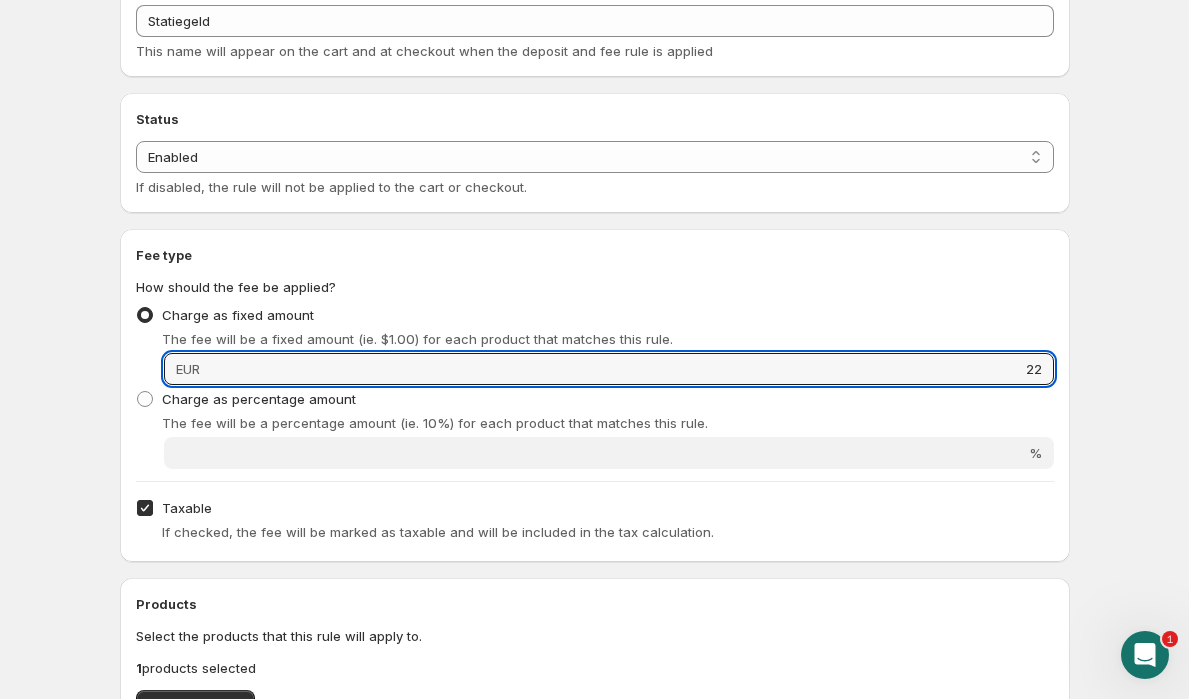 type on "22" 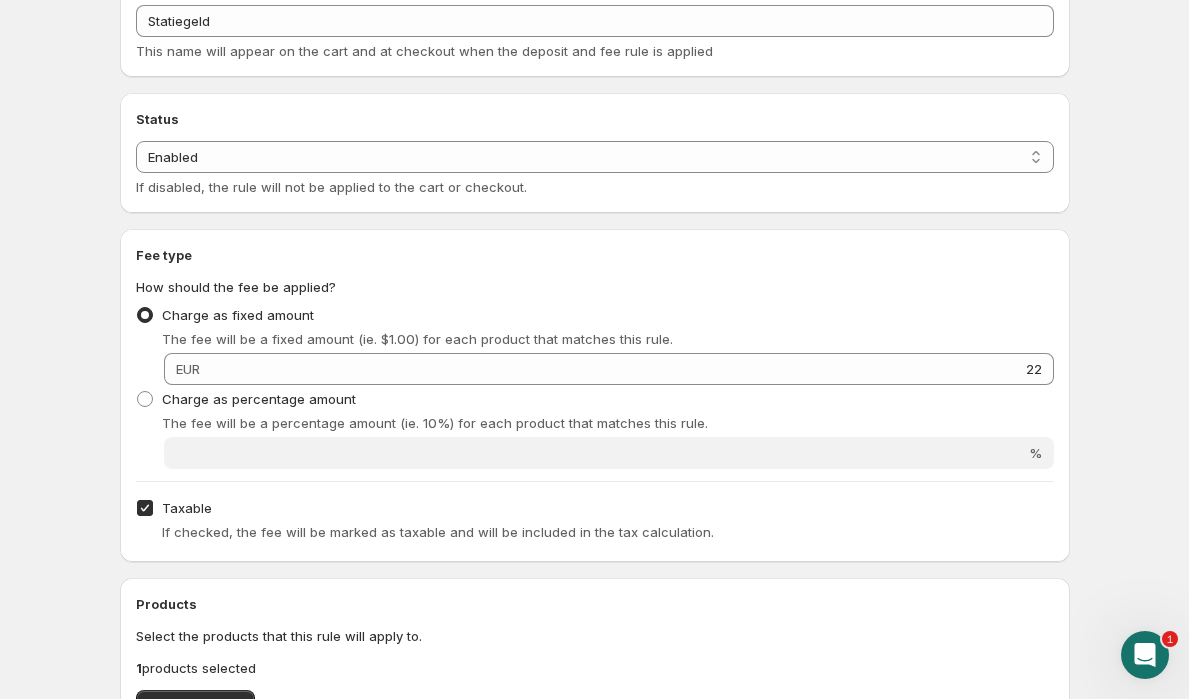 click on "Taxable" at bounding box center [145, 508] 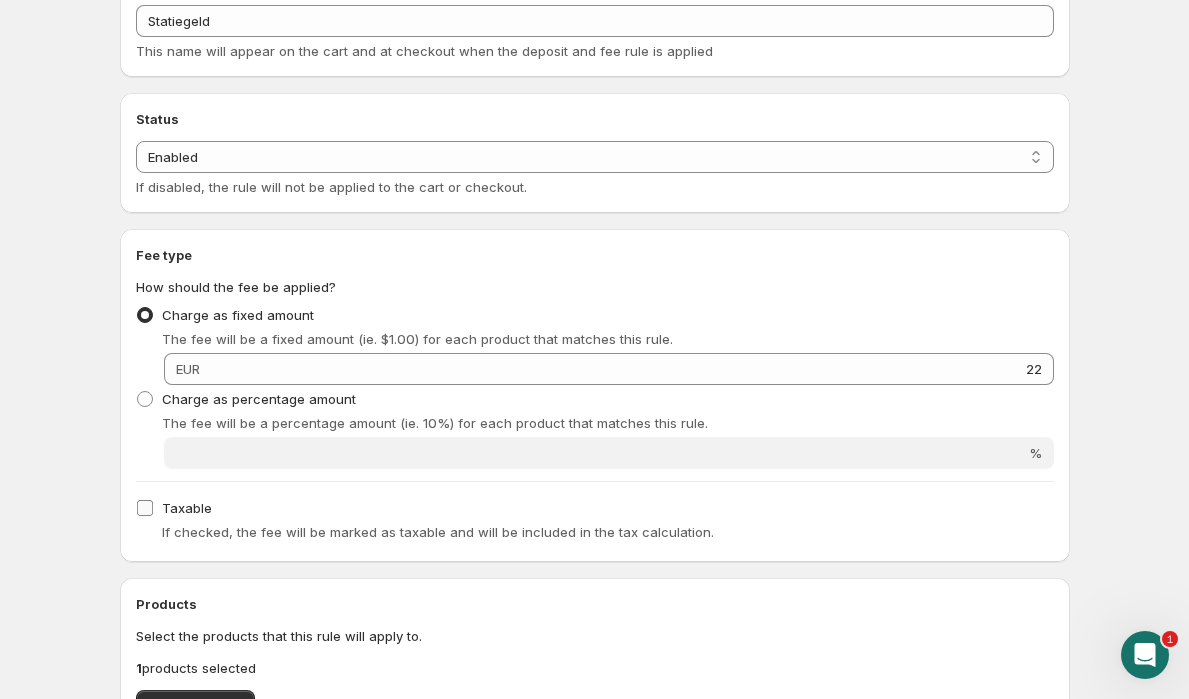 checkbox on "false" 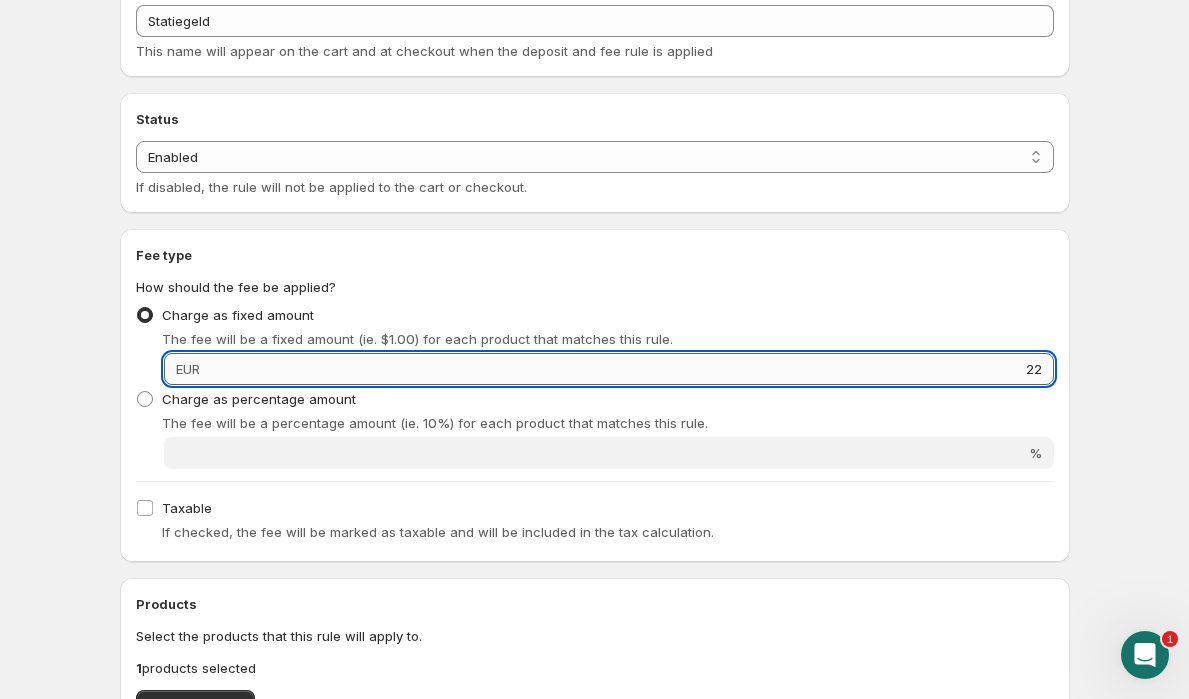 click on "22" at bounding box center (630, 369) 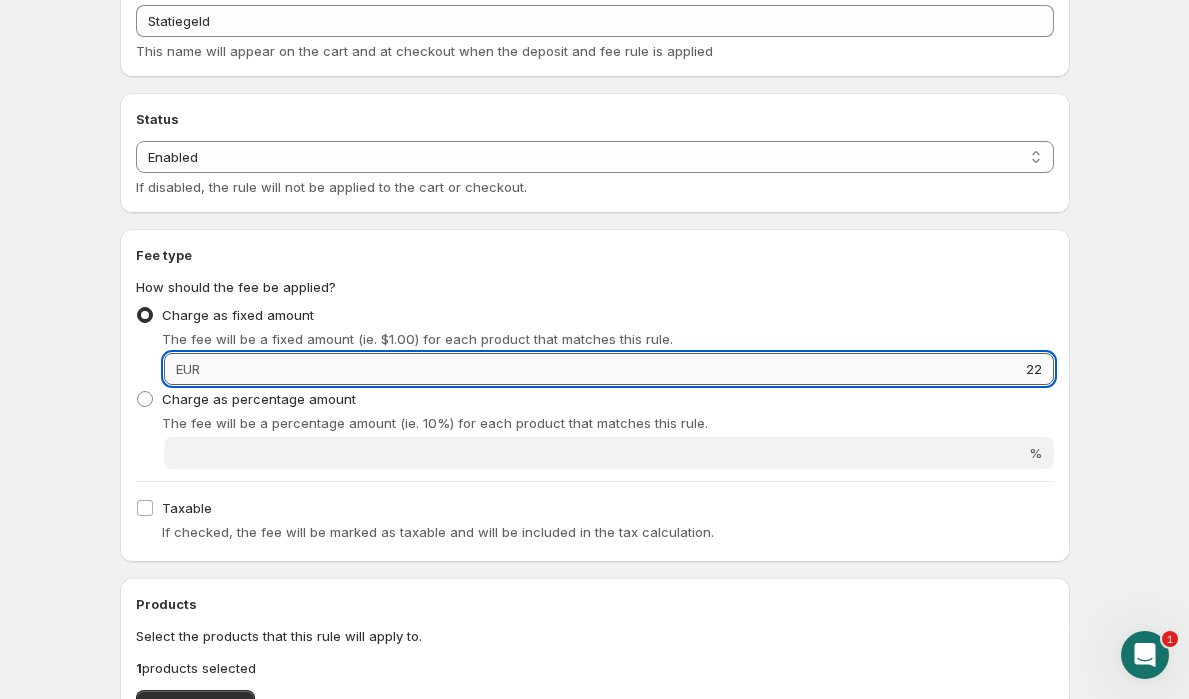 type on "2" 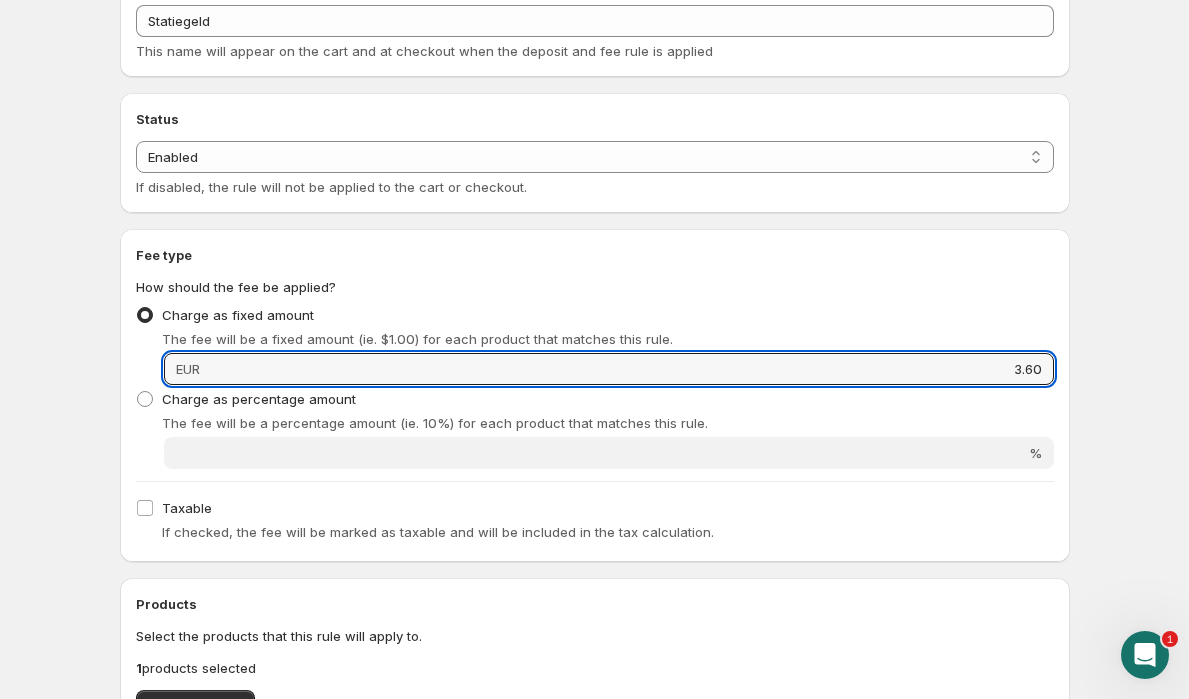 click on "Home Help Statiegeld. This page is ready Statiegeld Preview More actions Preview Rule name Statiegeld This name will appear on the cart and at checkout when the deposit and fee rule is applied Status Status Enabled Disabled Enabled If disabled, the rule will not be applied to the cart or checkout. Fee type How should the fee be applied? Charge as fixed amount The fee will be a fixed amount (ie. $1.00) for each product that matches this rule. Fixed amount EUR 3.60 Charge as percentage amount The fee will be a percentage amount (ie. 10%) for each product that matches this rule. Percentage amount % Taxable If checked, the fee will be marked as taxable and will be included in the tax calculation. Products Select the products that this rule will apply to. 1  products selected Select Products Clear Collections Select the collections that this rule will apply to. 0  collections selected Select Collections Clear Collections Rule type Type of rule Per product, per quantity One time per product One time per cart Save |" at bounding box center (594, 238) 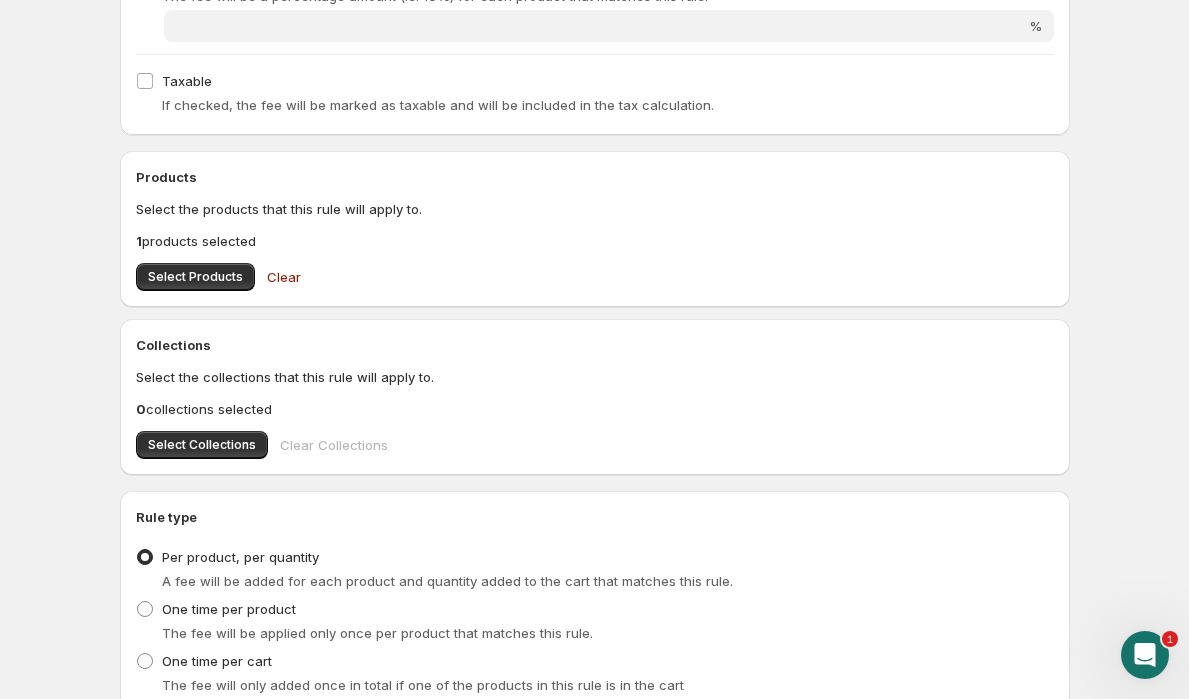 scroll, scrollTop: 694, scrollLeft: 0, axis: vertical 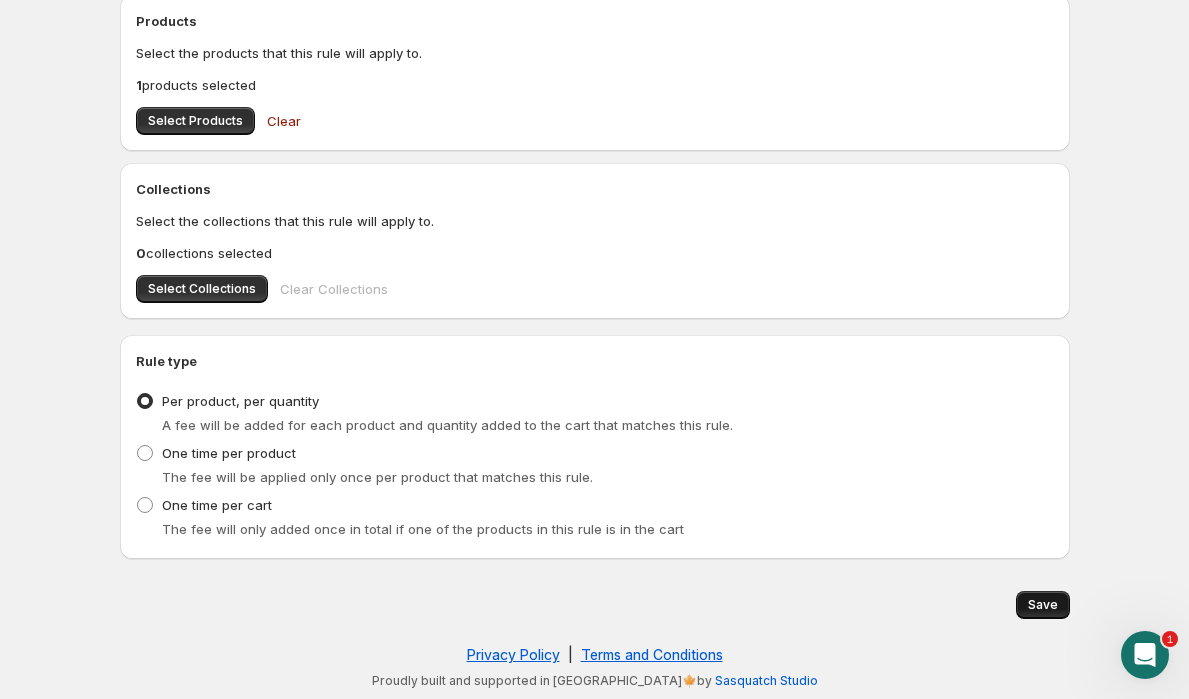 click on "Save" at bounding box center [1043, 605] 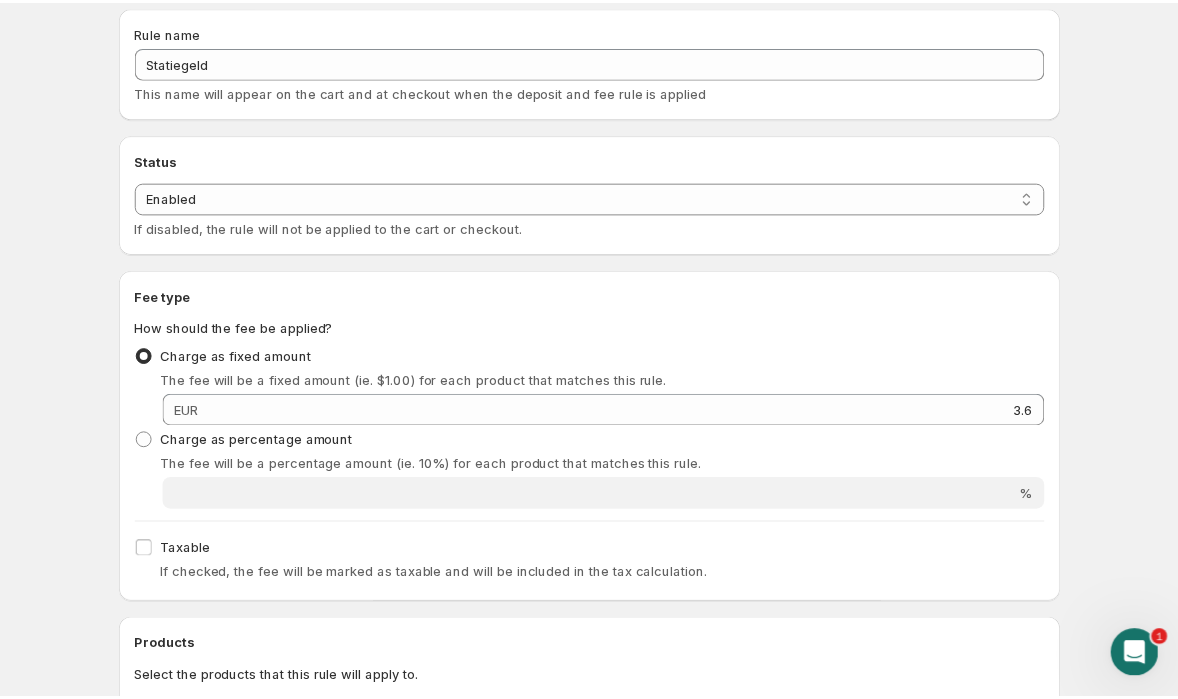 scroll, scrollTop: 0, scrollLeft: 0, axis: both 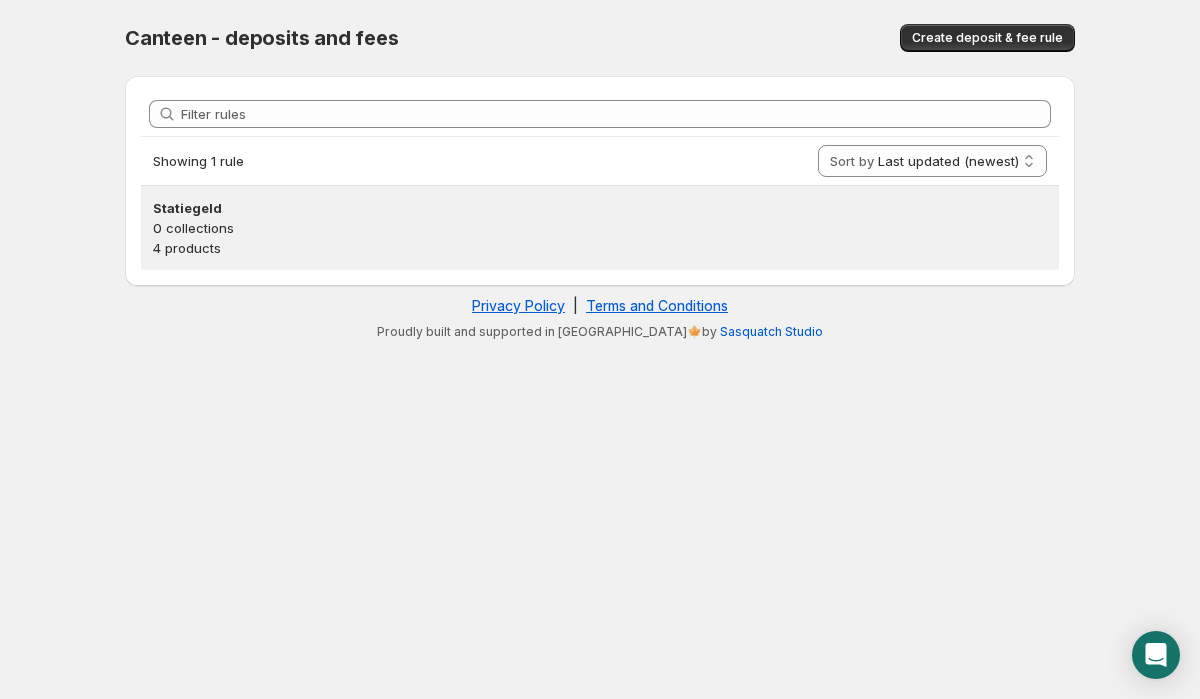 click on "Statiegeld 0   collections 4   products" at bounding box center (600, 228) 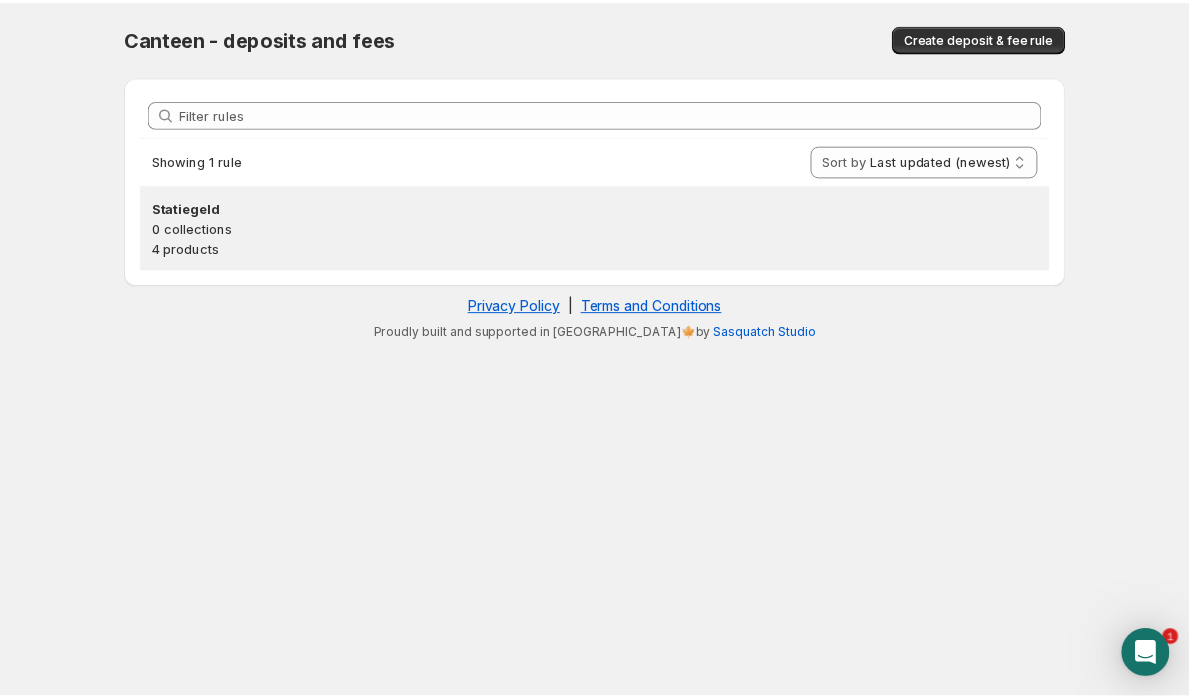 scroll, scrollTop: 0, scrollLeft: 0, axis: both 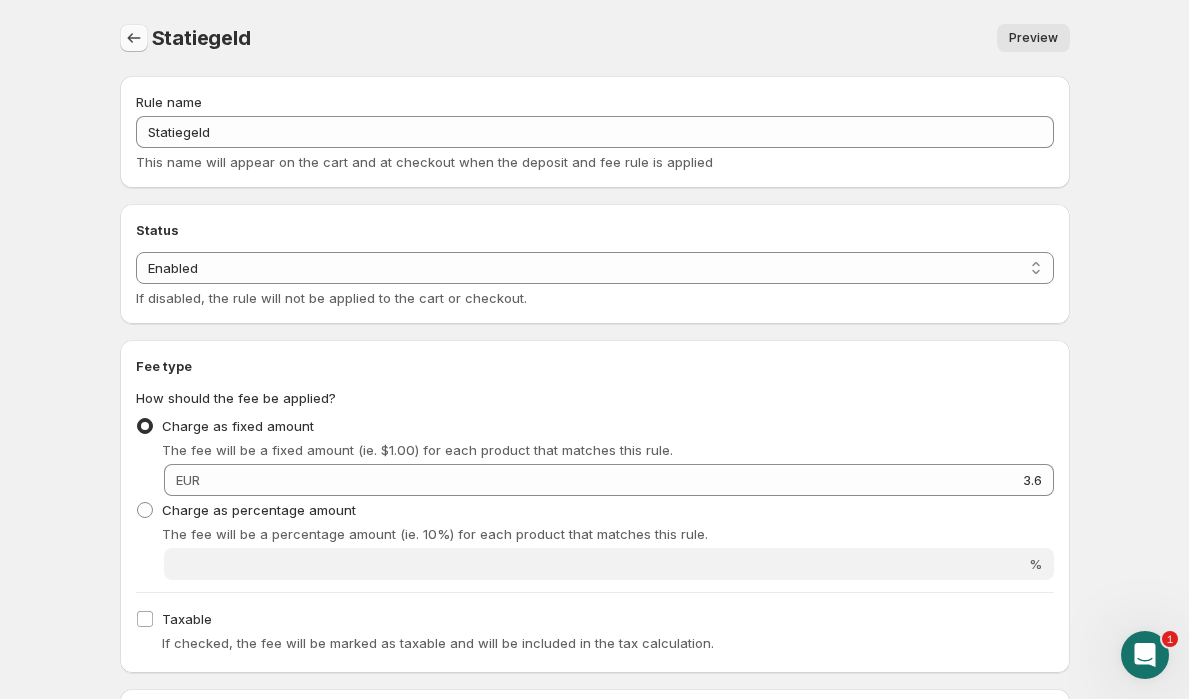 click at bounding box center (134, 38) 